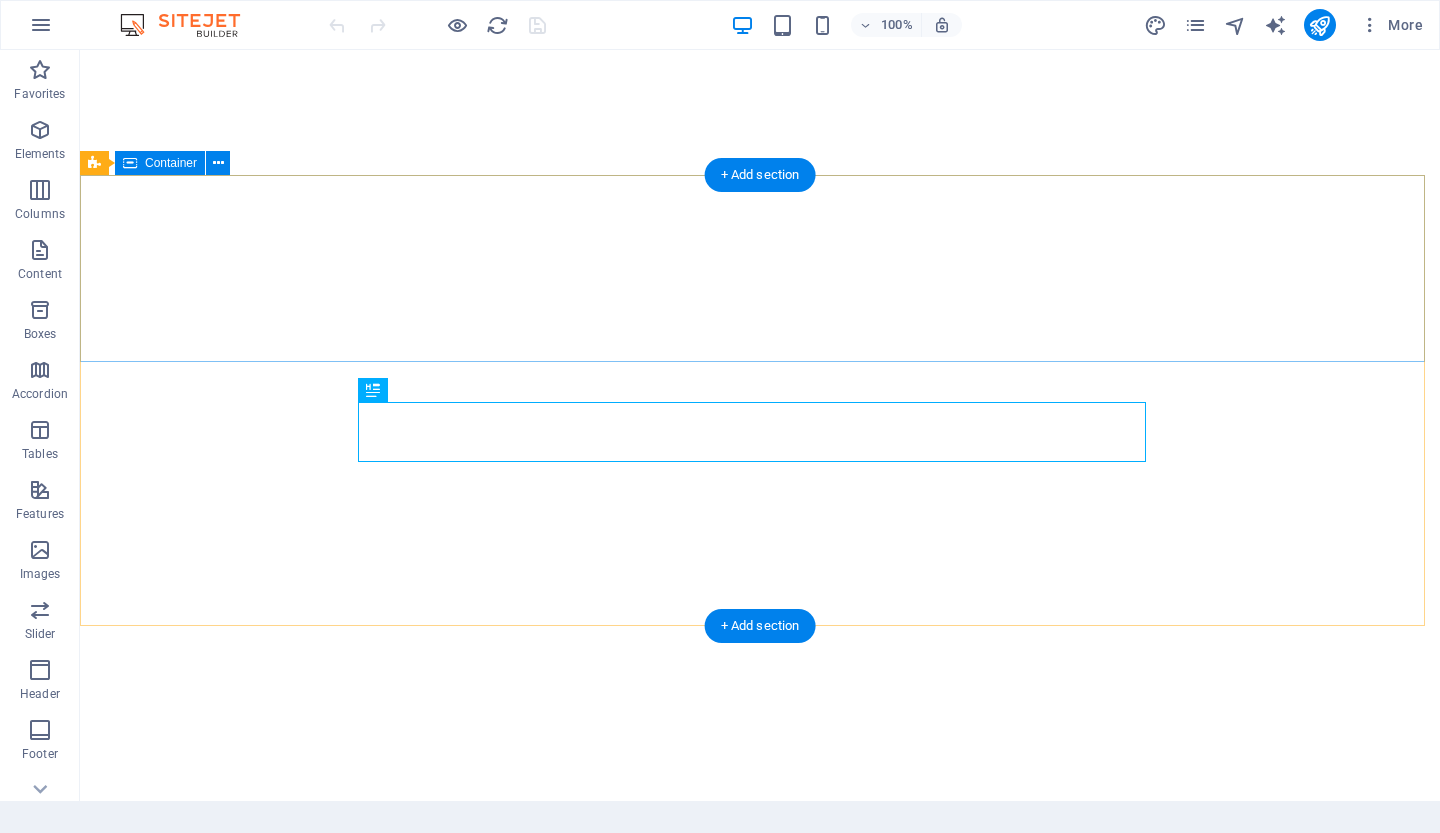 scroll, scrollTop: 0, scrollLeft: 0, axis: both 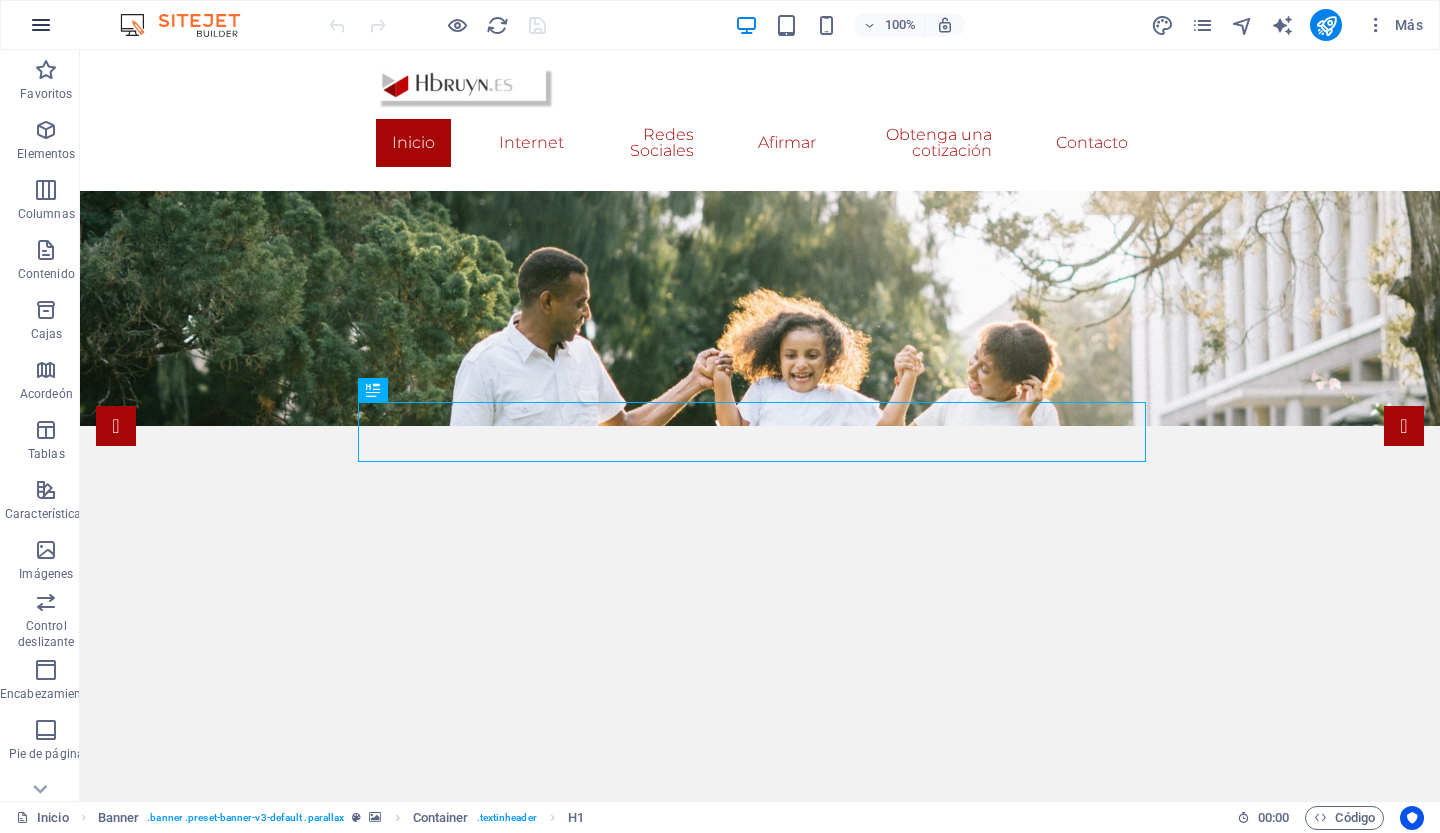 click at bounding box center [41, 25] 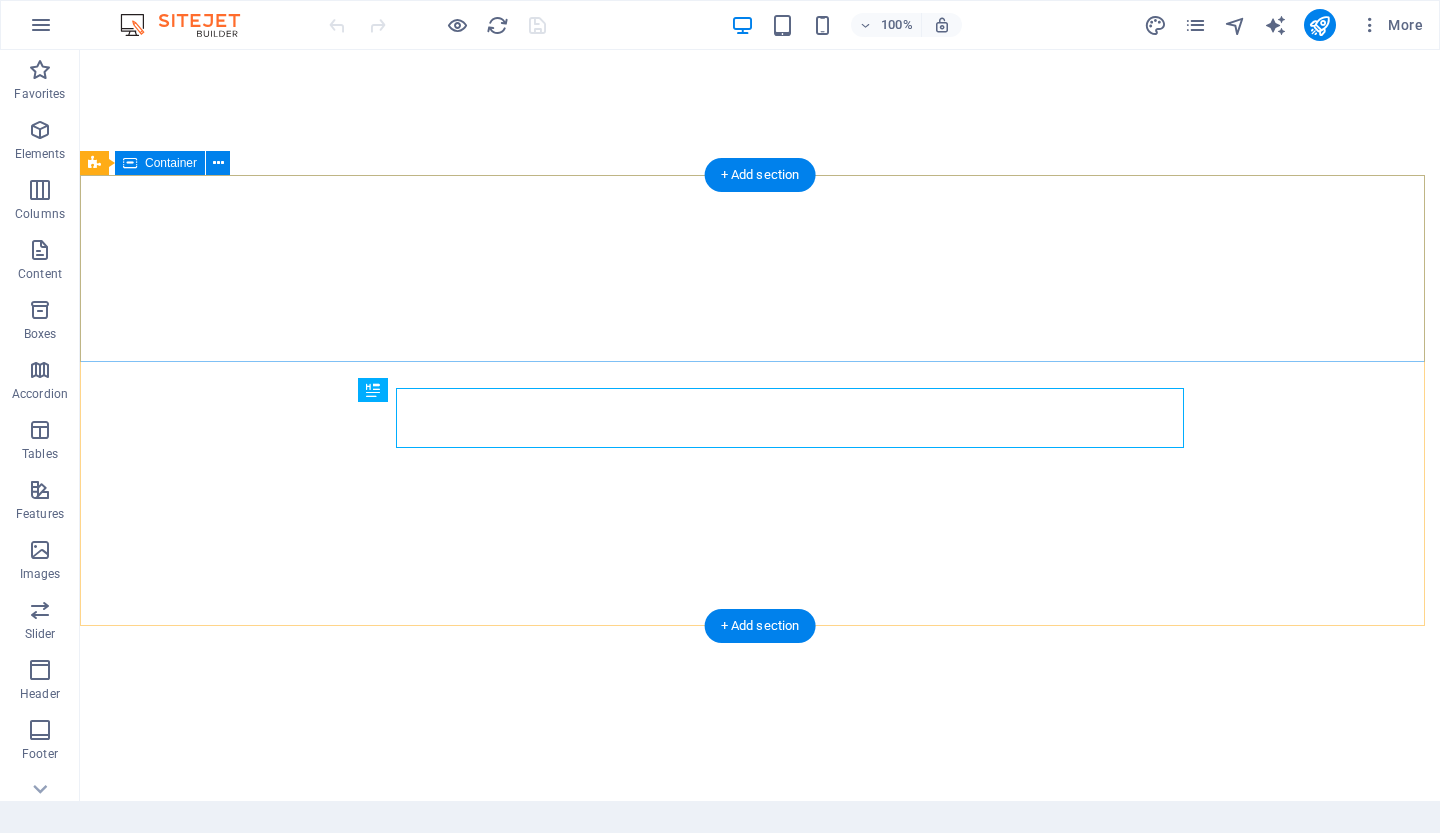 scroll, scrollTop: 0, scrollLeft: 0, axis: both 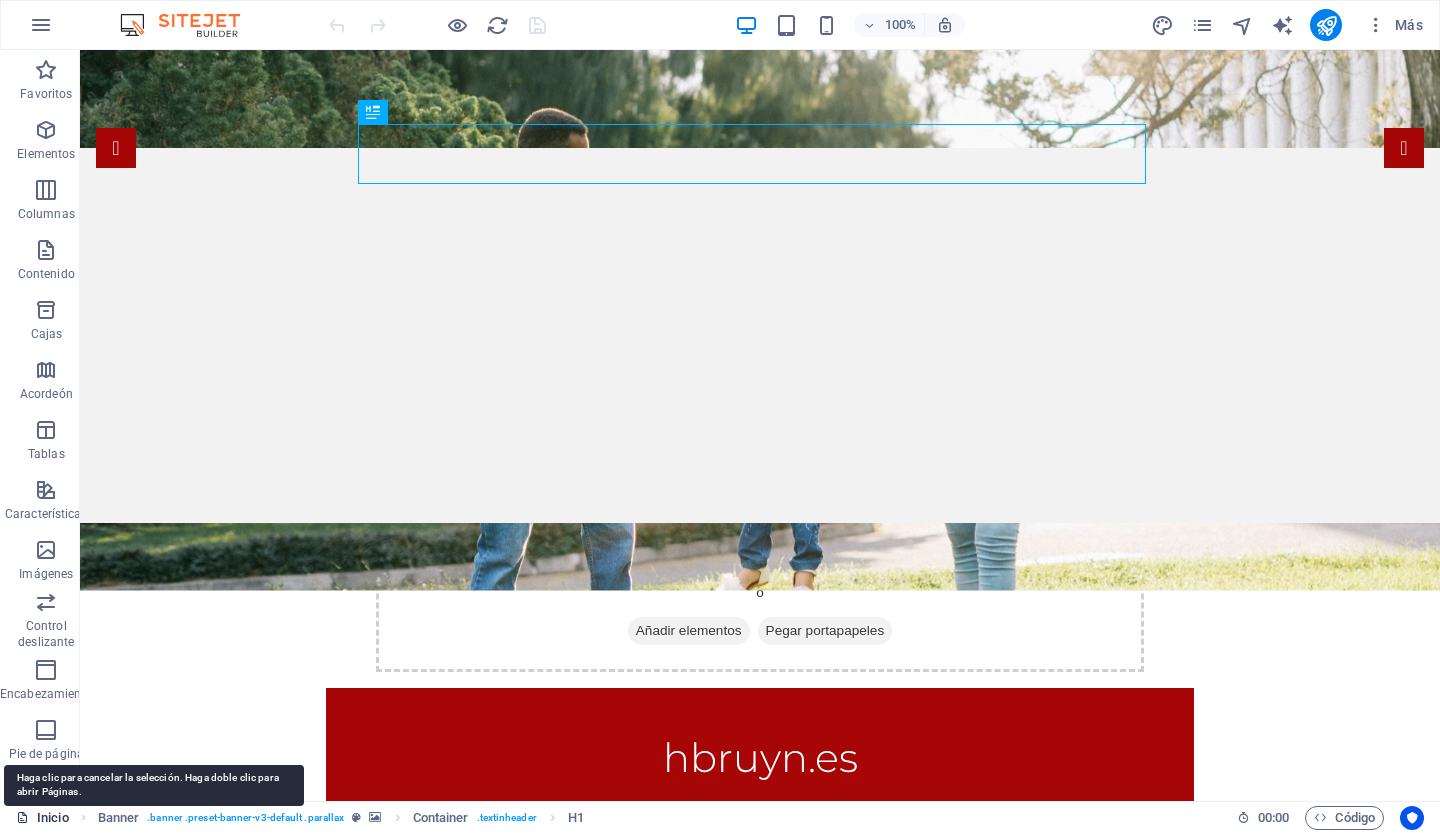 click on "Inicio" at bounding box center [53, 817] 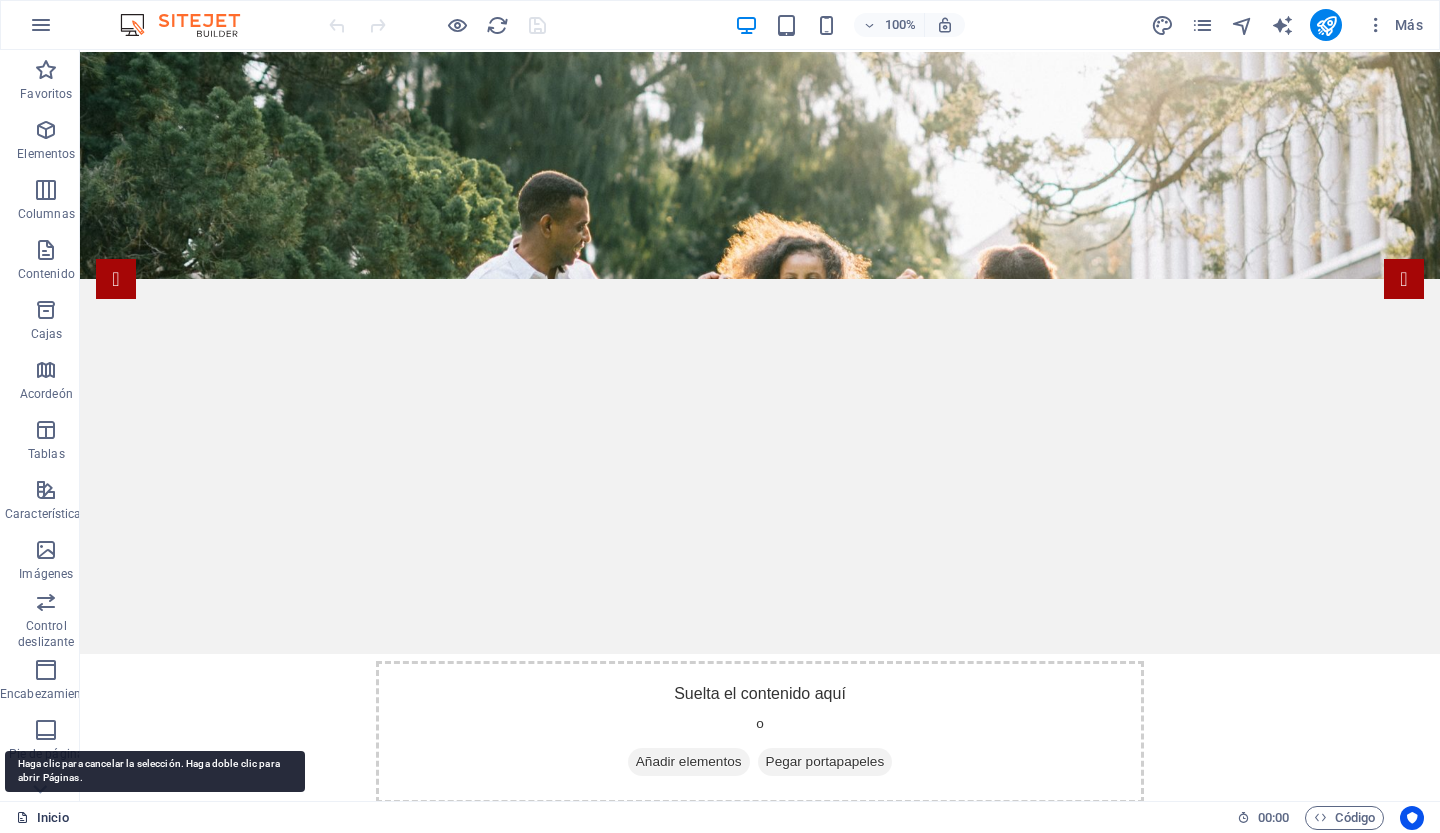 scroll, scrollTop: 141, scrollLeft: 0, axis: vertical 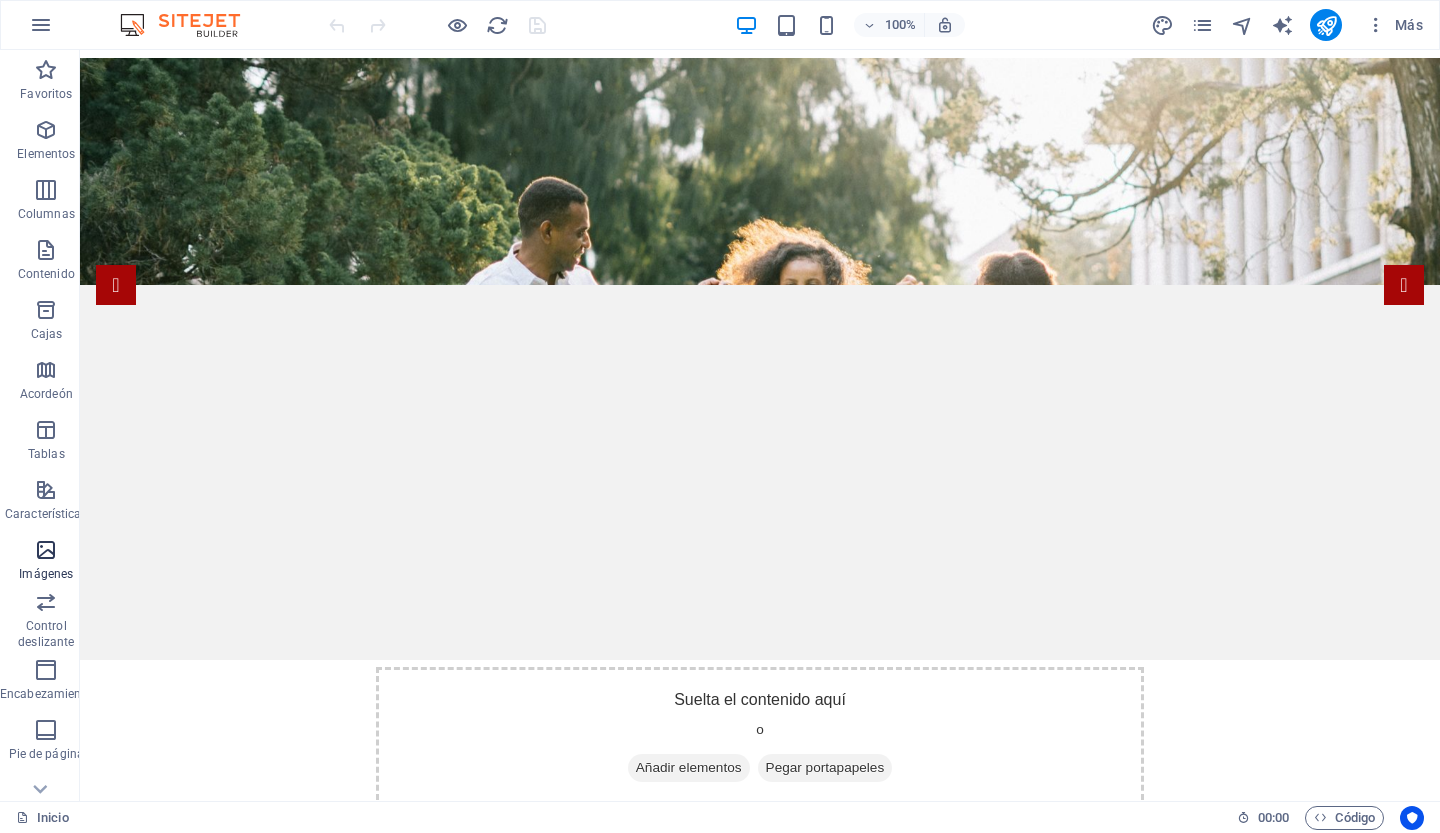 click at bounding box center (46, 550) 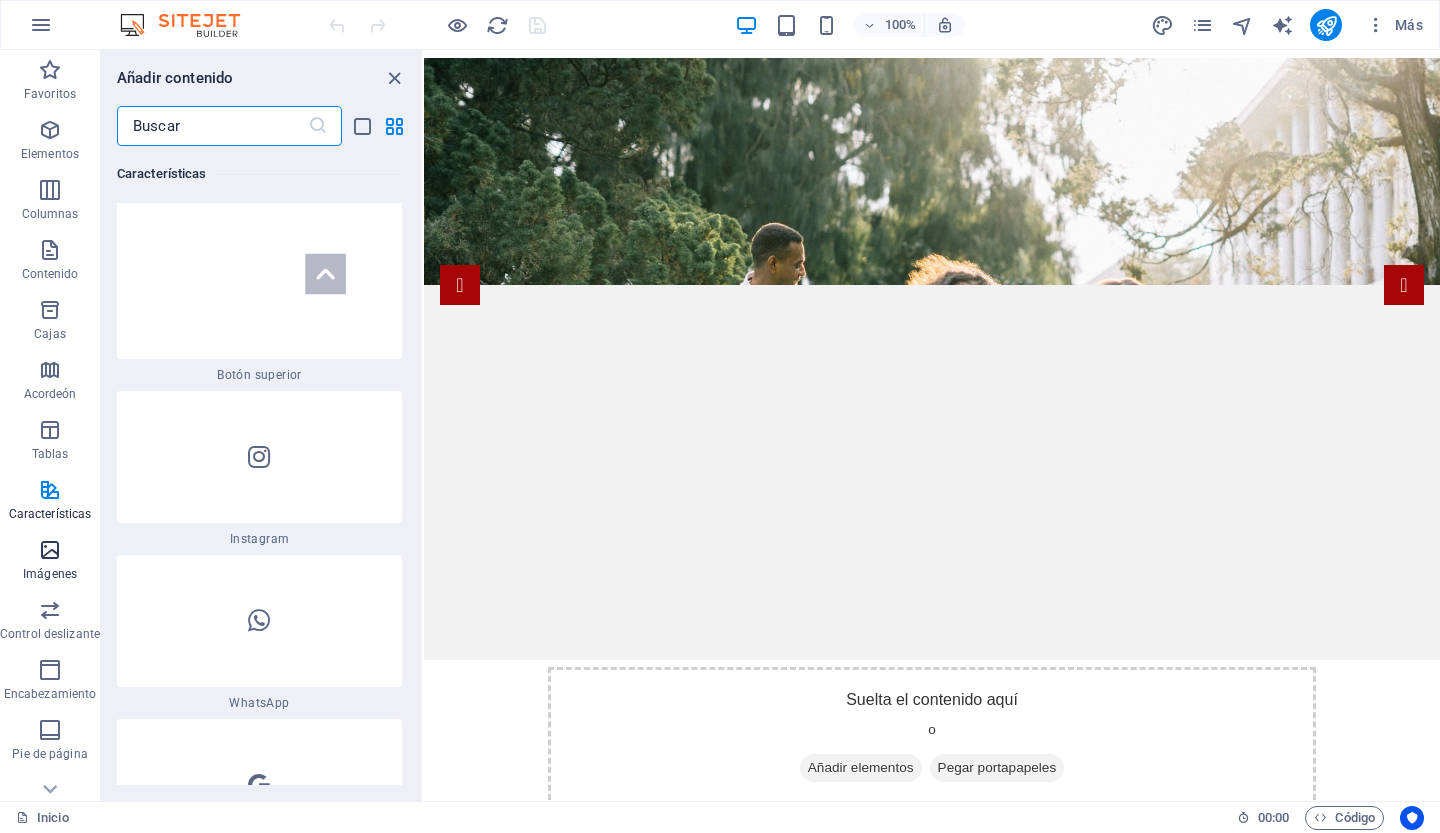 scroll, scrollTop: 19196, scrollLeft: 0, axis: vertical 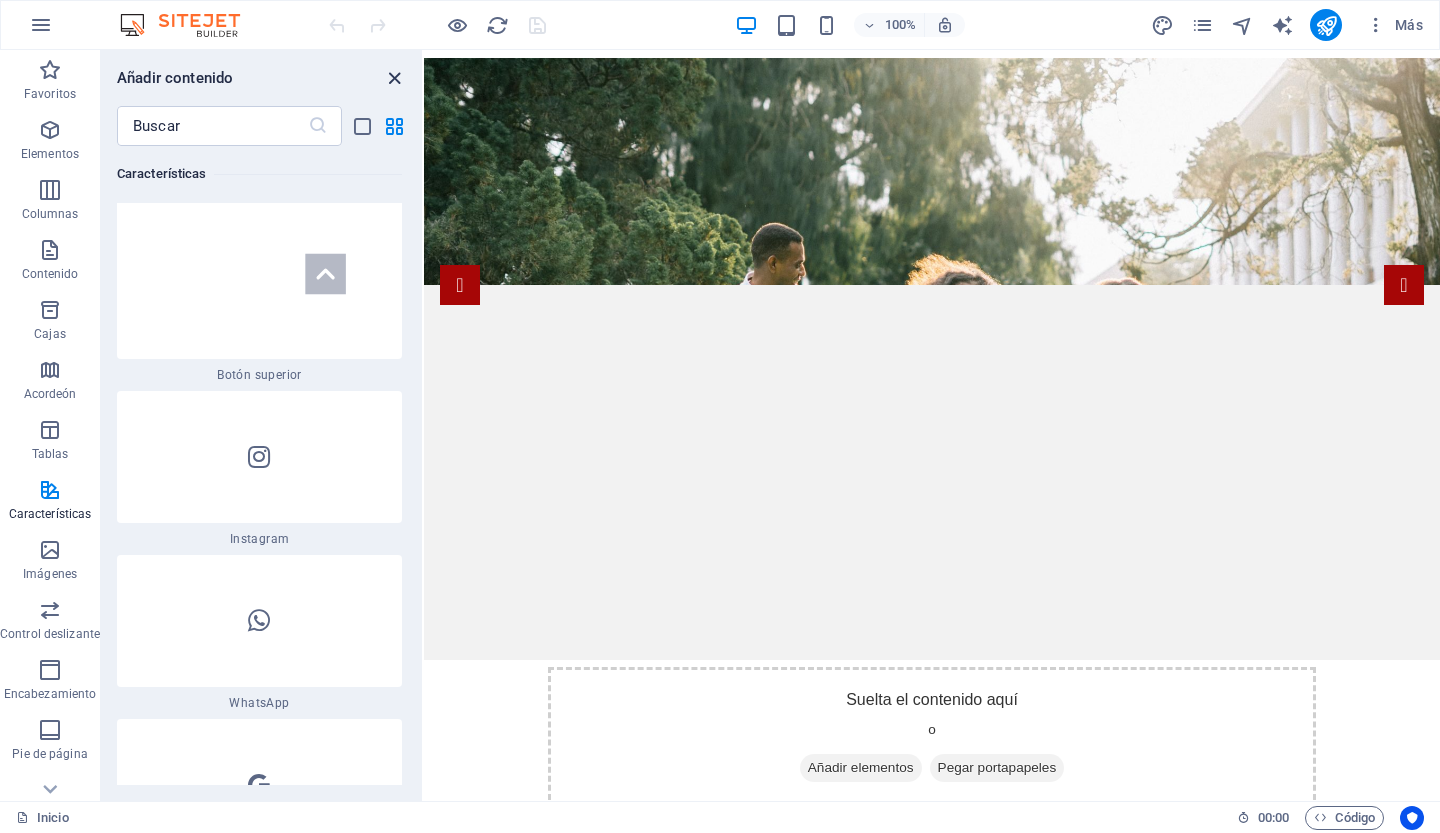 click at bounding box center (394, 78) 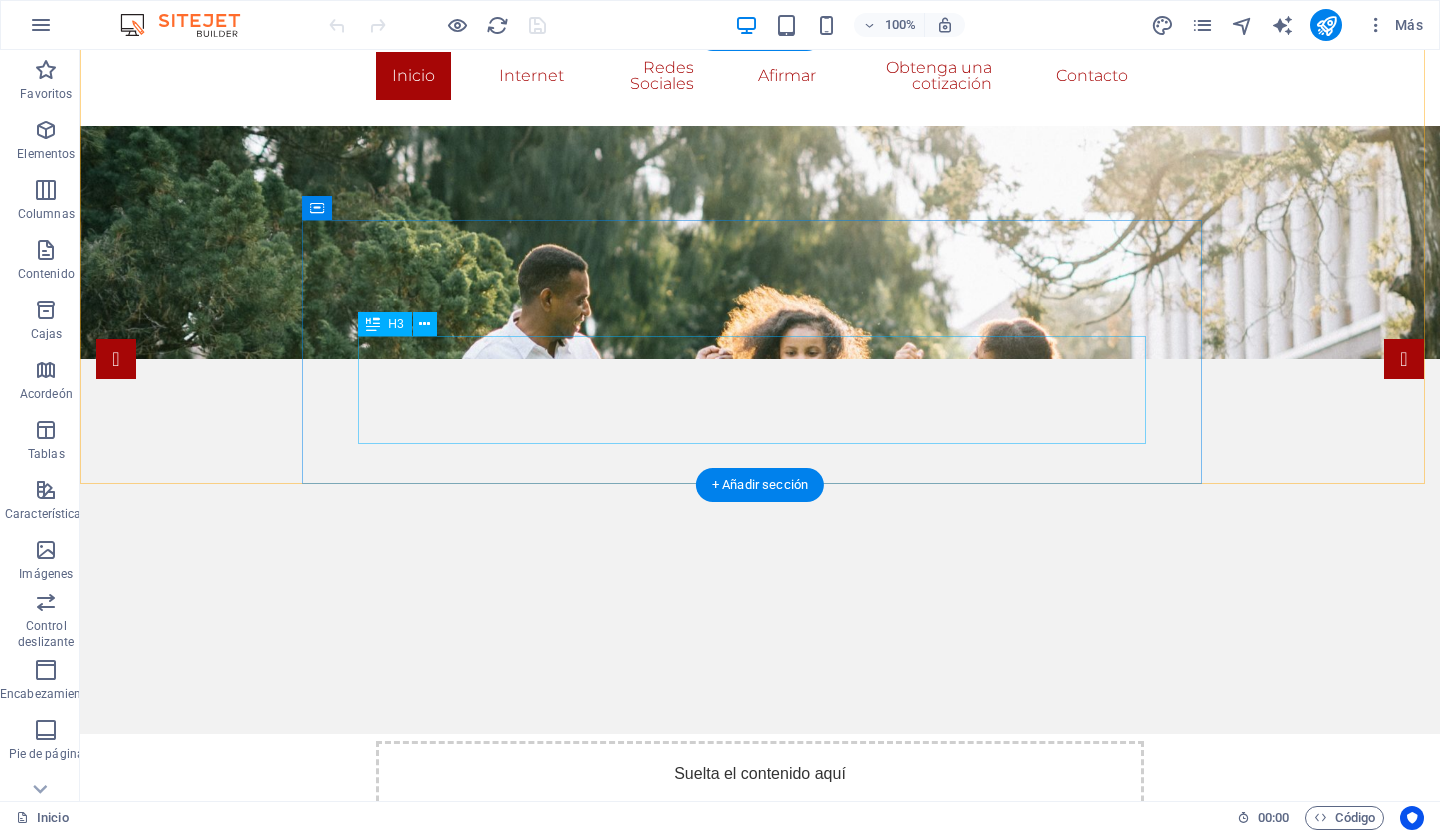 scroll, scrollTop: 0, scrollLeft: 0, axis: both 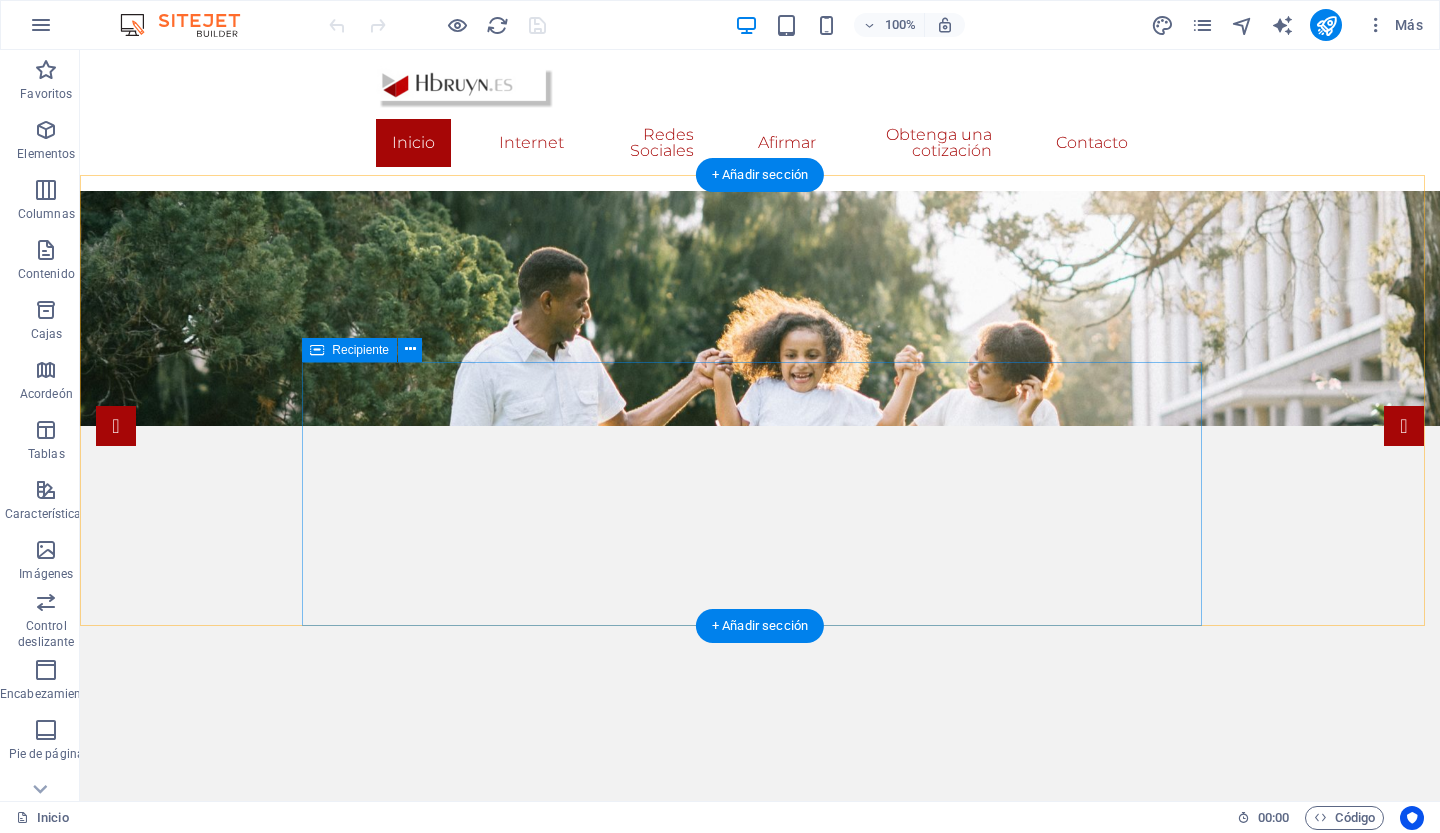 click on "[WEBSITE] Bienvenidos a mi página web personal, donde compartiré conceptos básicos y sencillos sobre la red, las redes sociales, el software, etc. Espero que disfruteis de mi sitio web. ¡Bienvenidos!" at bounding box center (760, 1098) 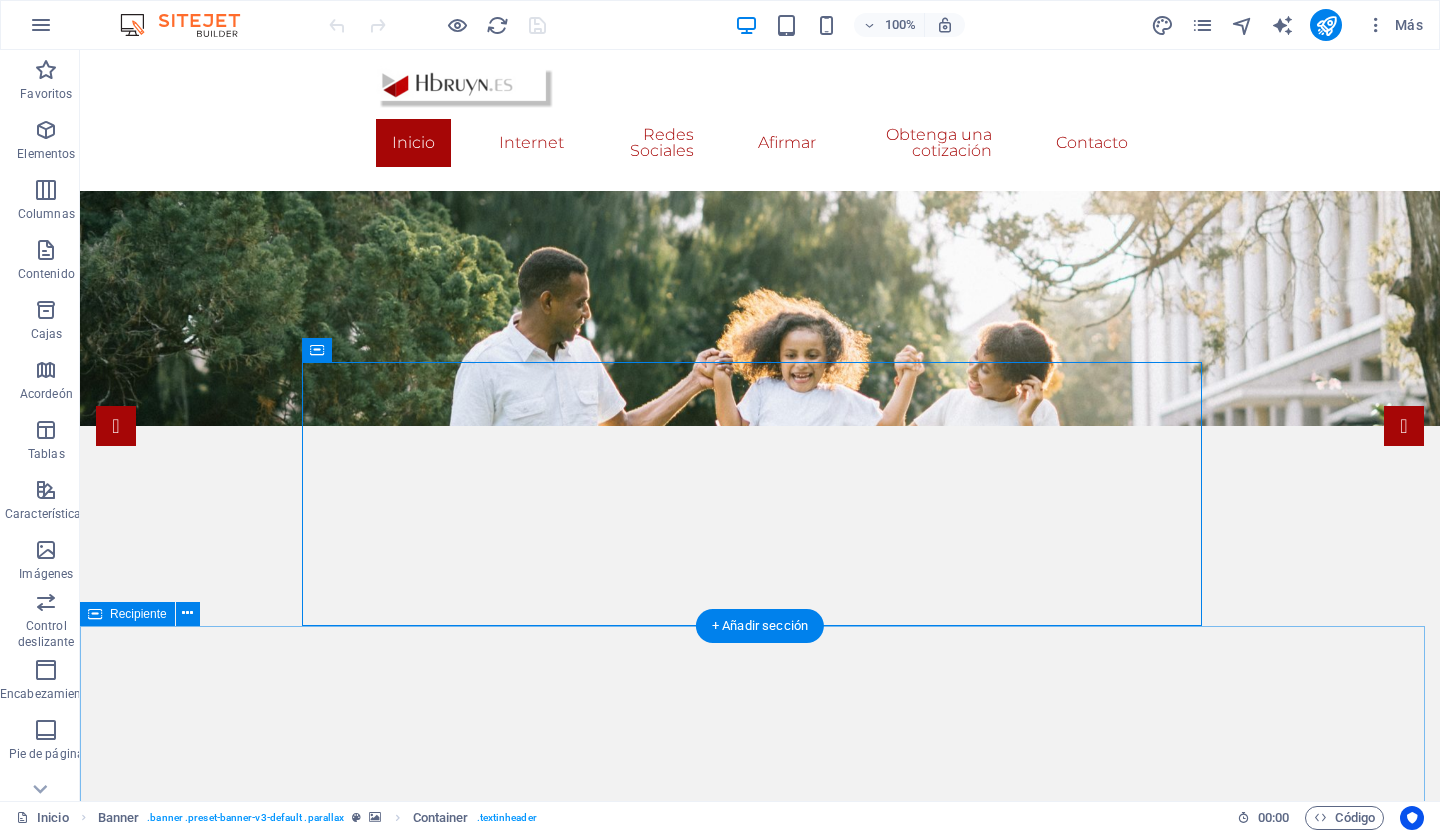click on "Seguro de vehículos Obtenga más información Salud y discapacidad Obtenga más información Seguro de viaje Obtenga más información Hogar y propiedad Obtenga más información Seguro de vida Obtenga más información" at bounding box center (760, 2323) 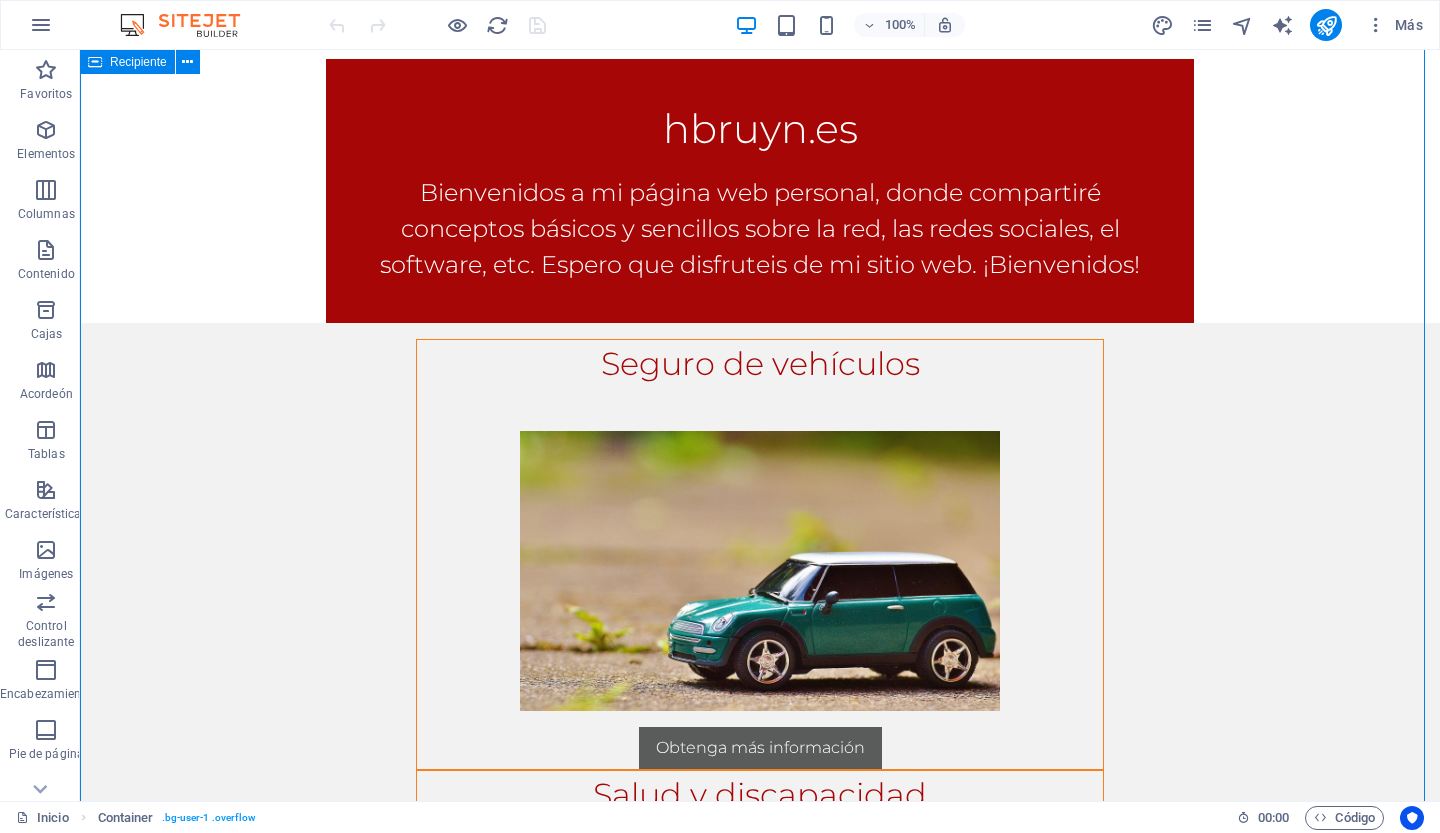 scroll, scrollTop: 0, scrollLeft: 0, axis: both 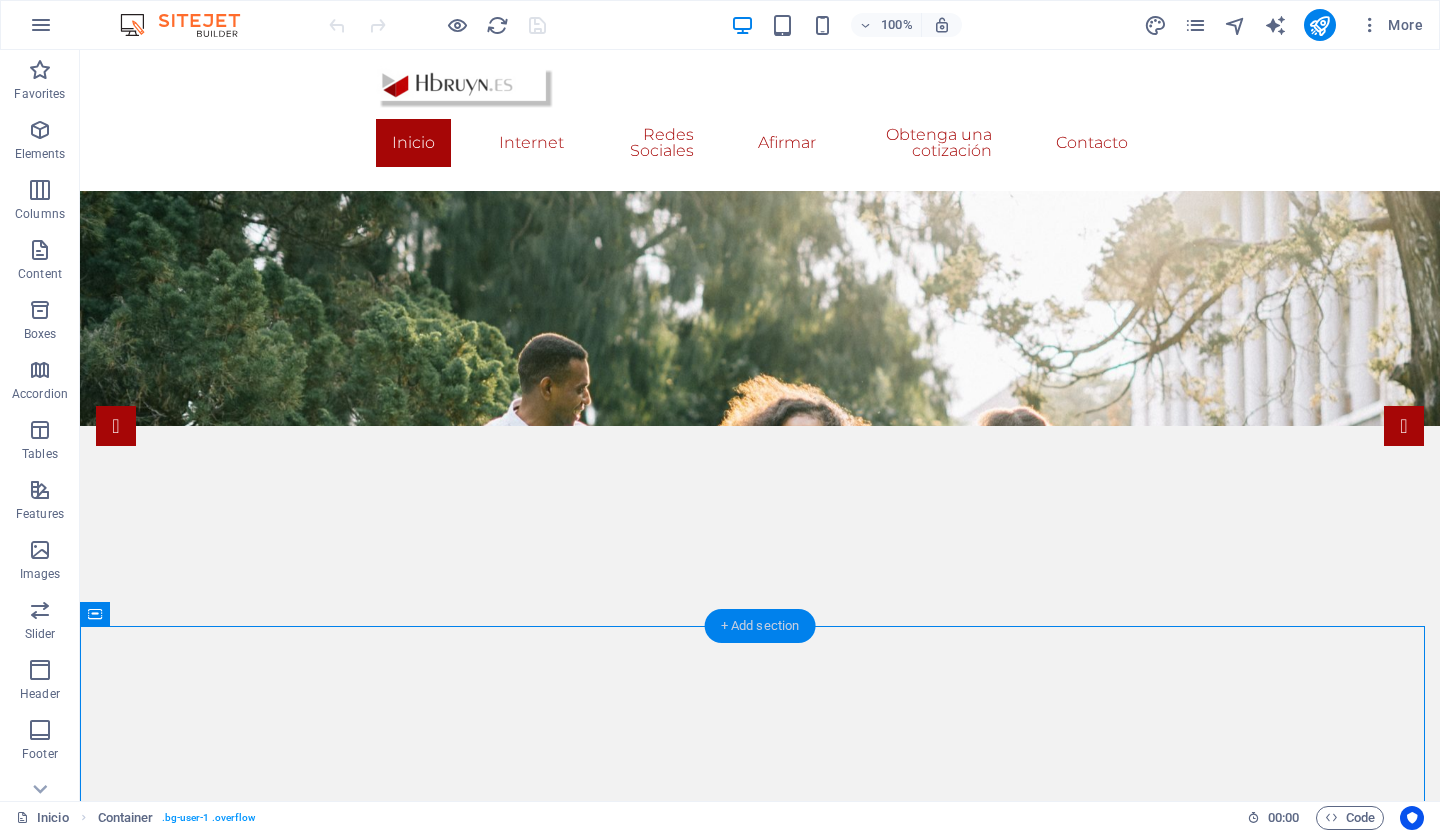 click on "+ Add section" at bounding box center (760, 626) 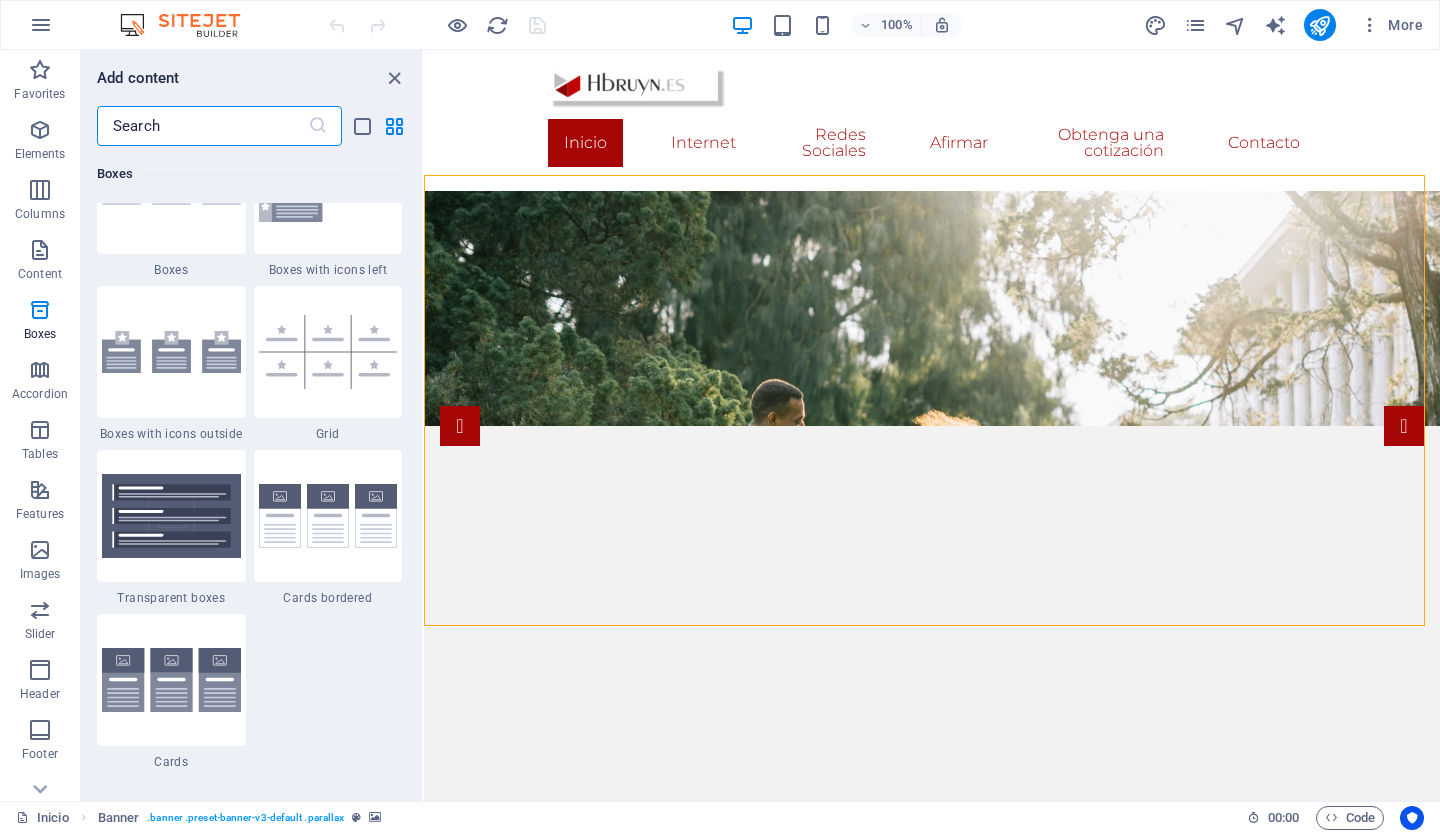 scroll, scrollTop: 5762, scrollLeft: 0, axis: vertical 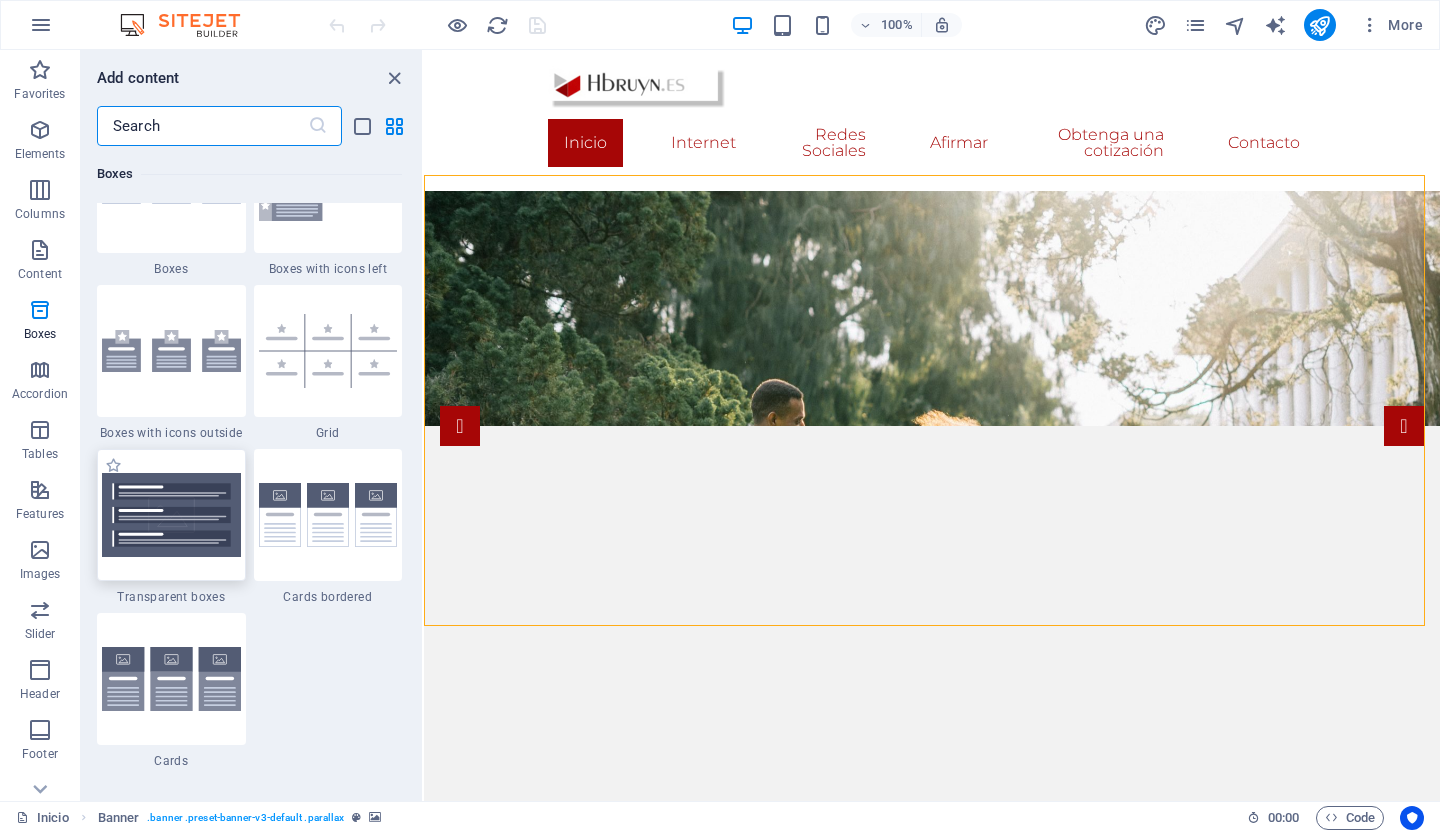 click at bounding box center [171, 515] 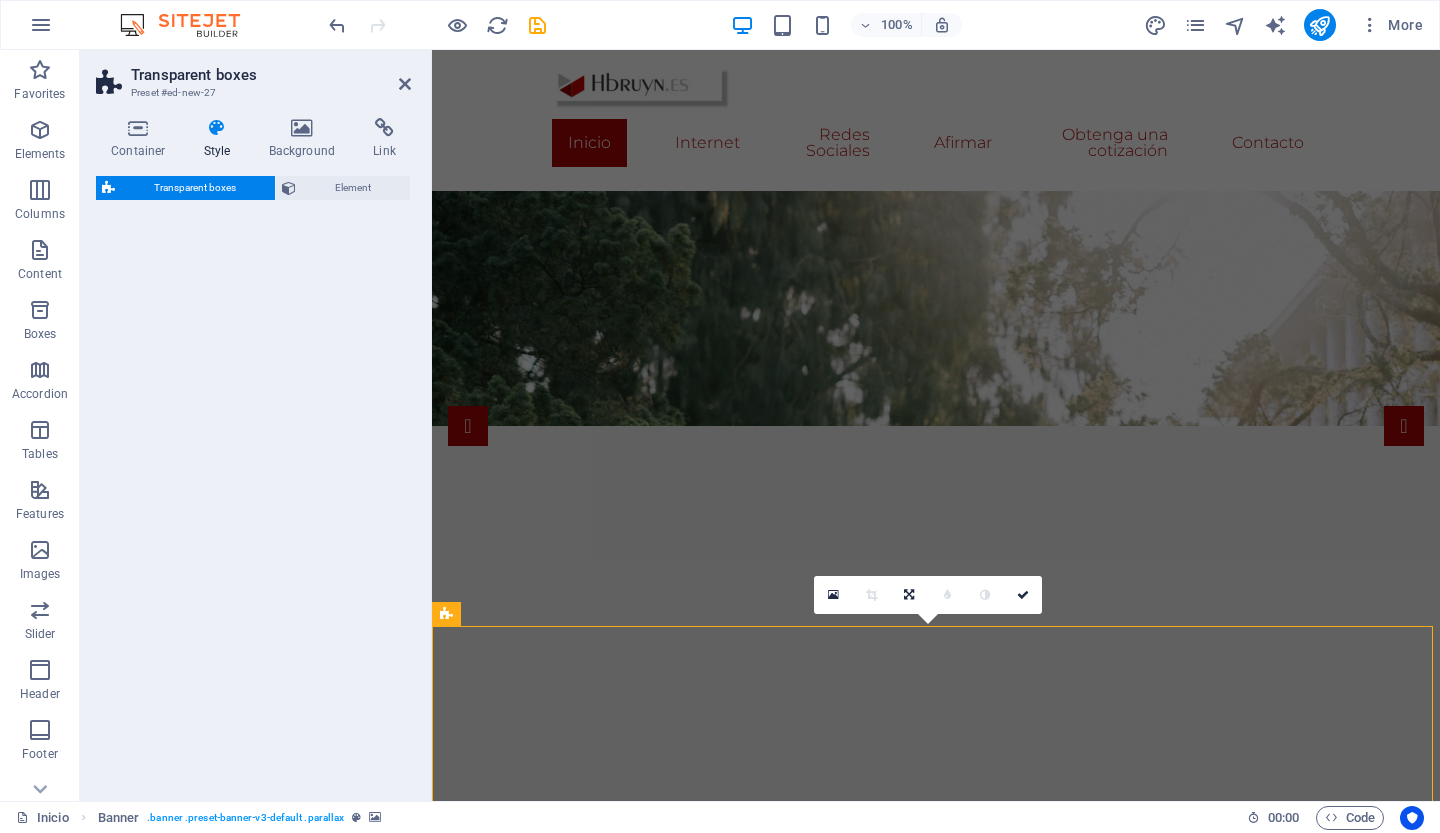 select on "rem" 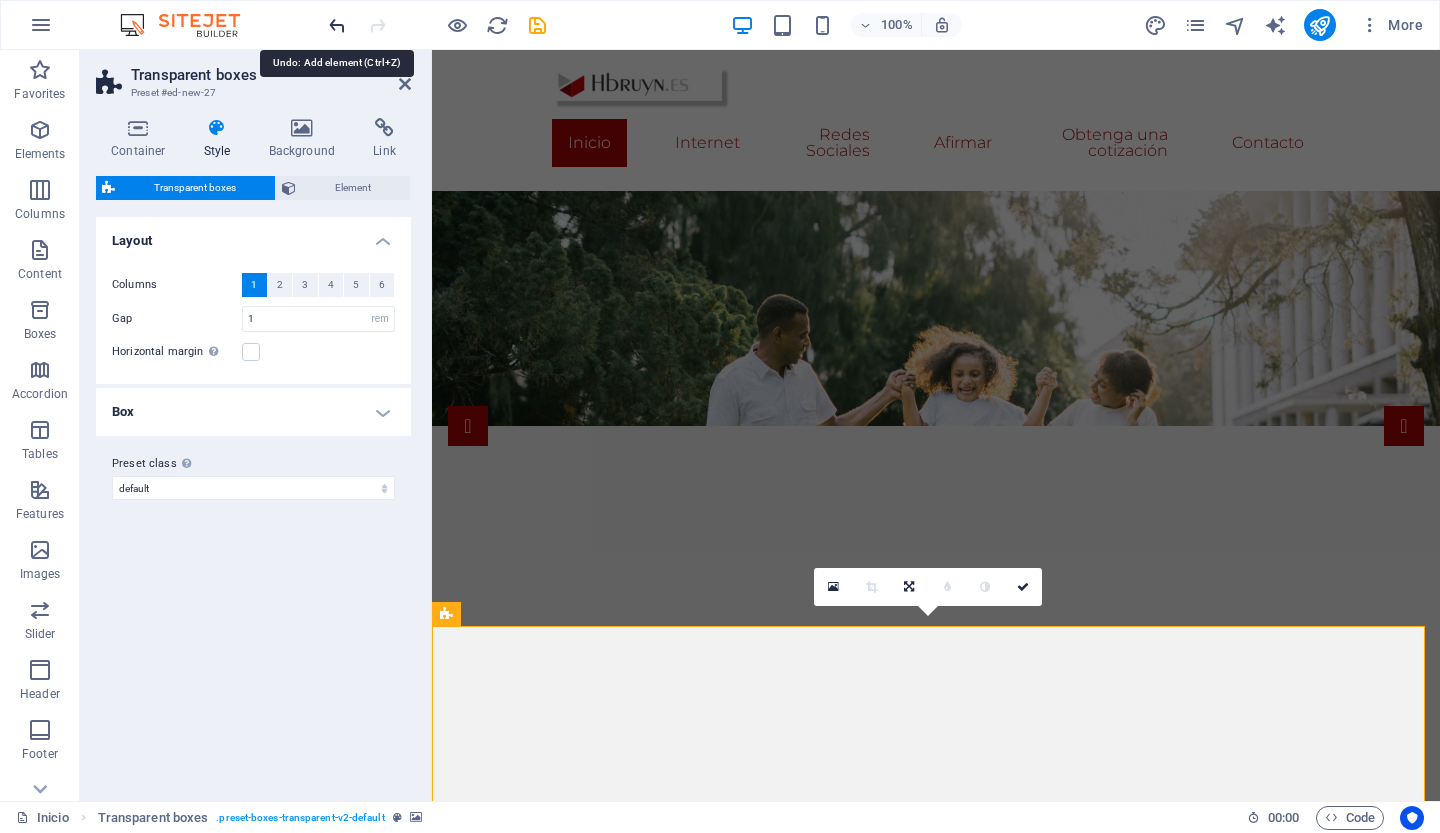 click at bounding box center [337, 25] 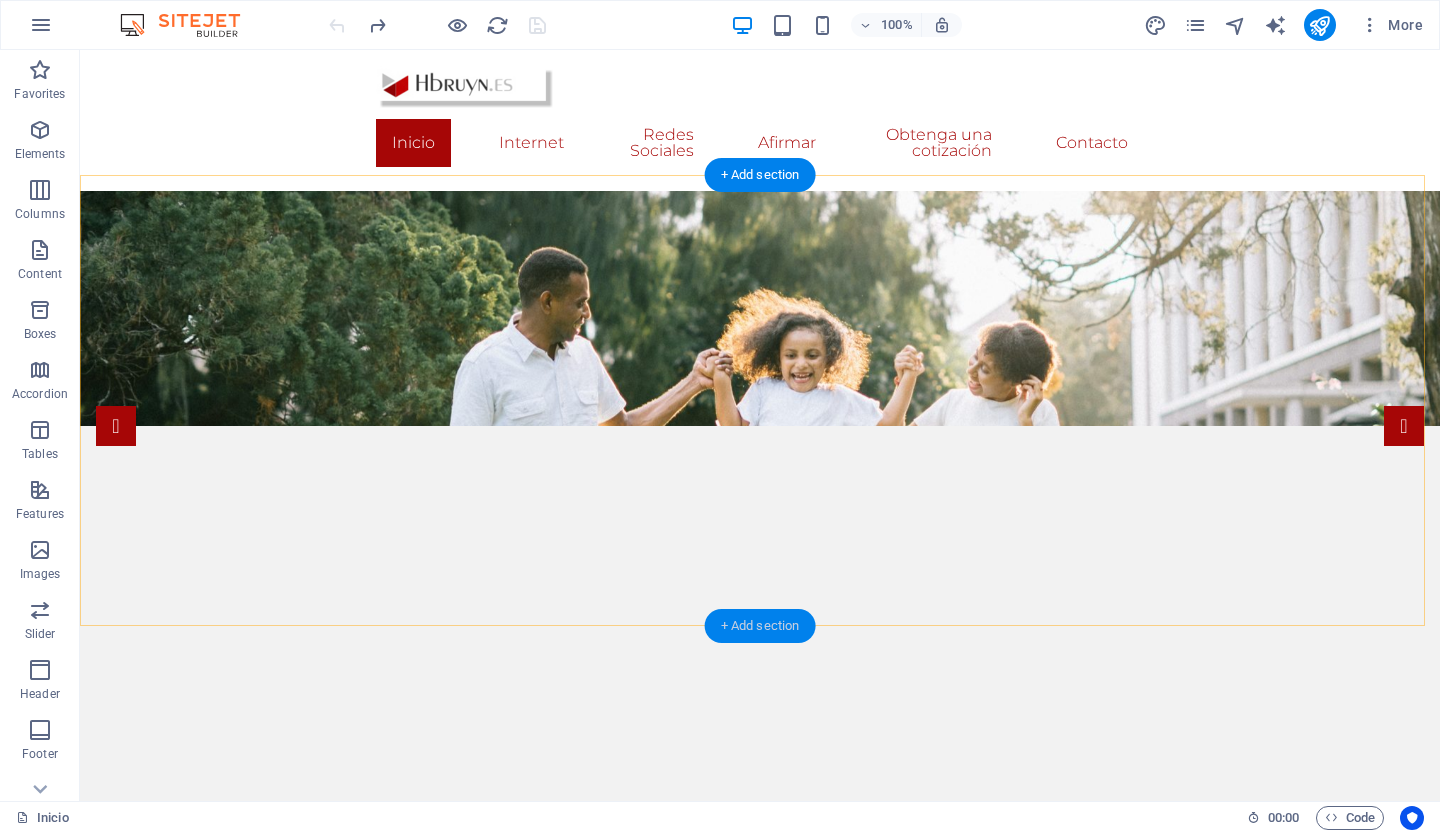 click on "+ Add section" at bounding box center [760, 626] 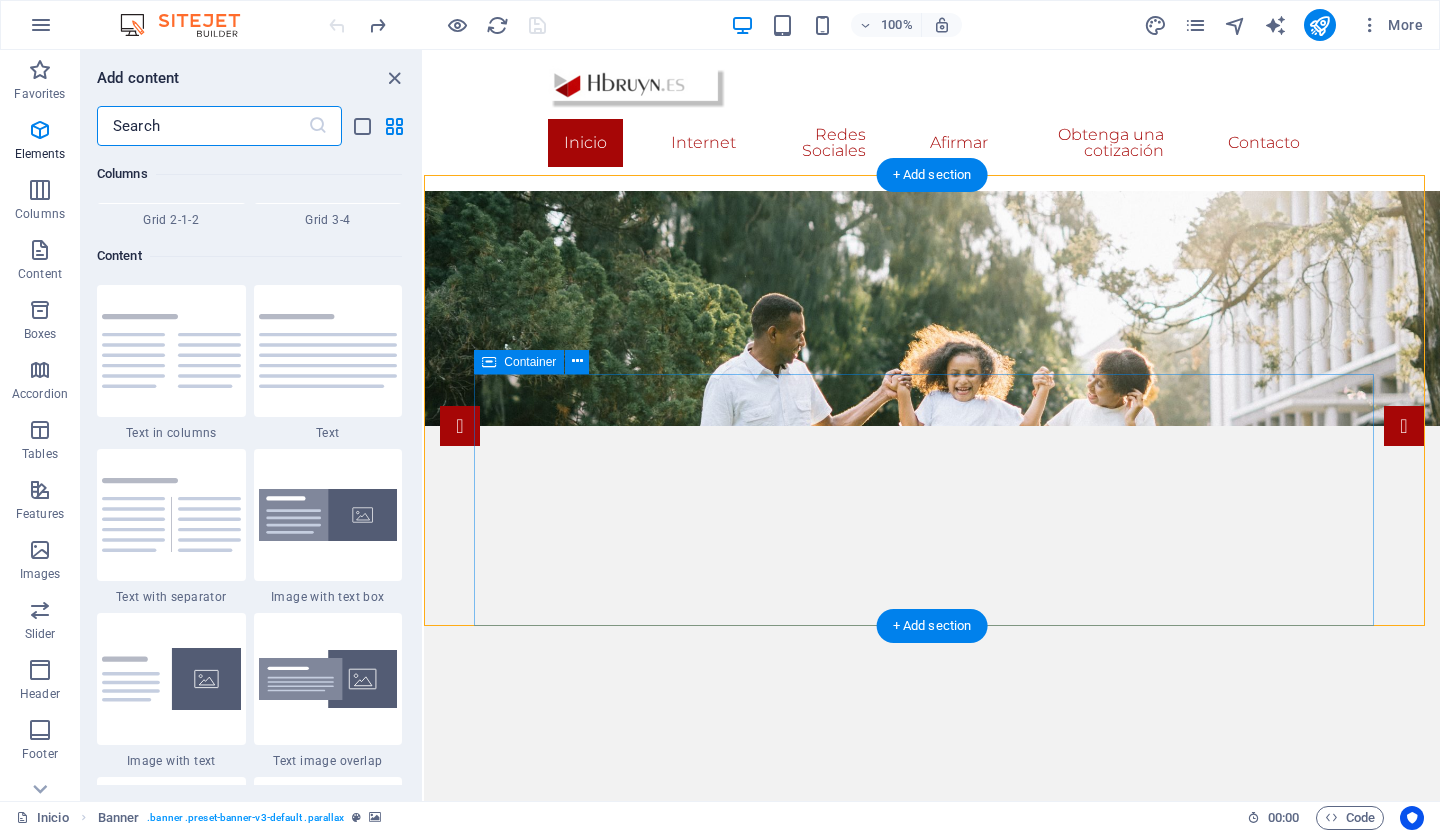 scroll, scrollTop: 3499, scrollLeft: 0, axis: vertical 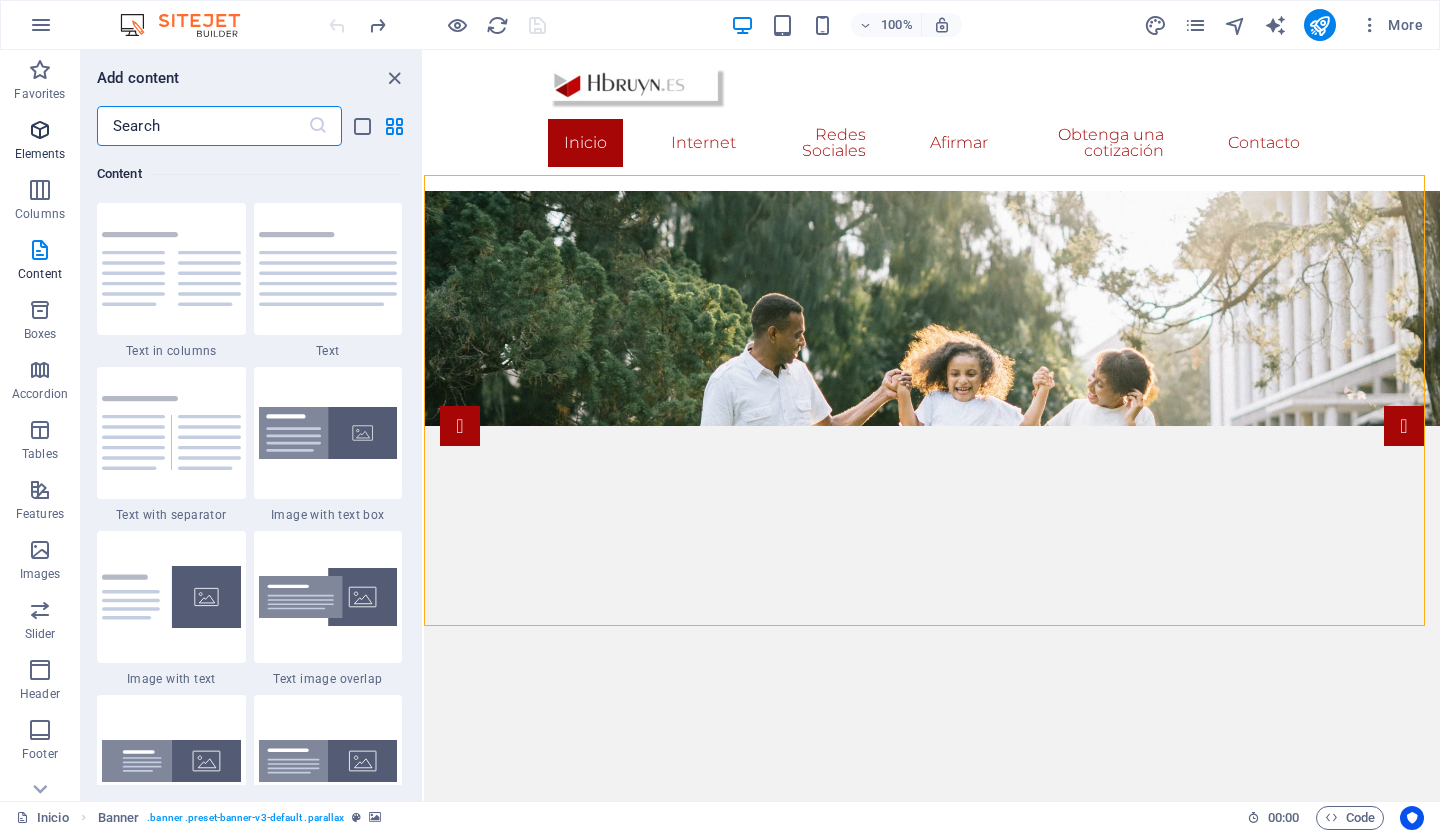 click at bounding box center [40, 130] 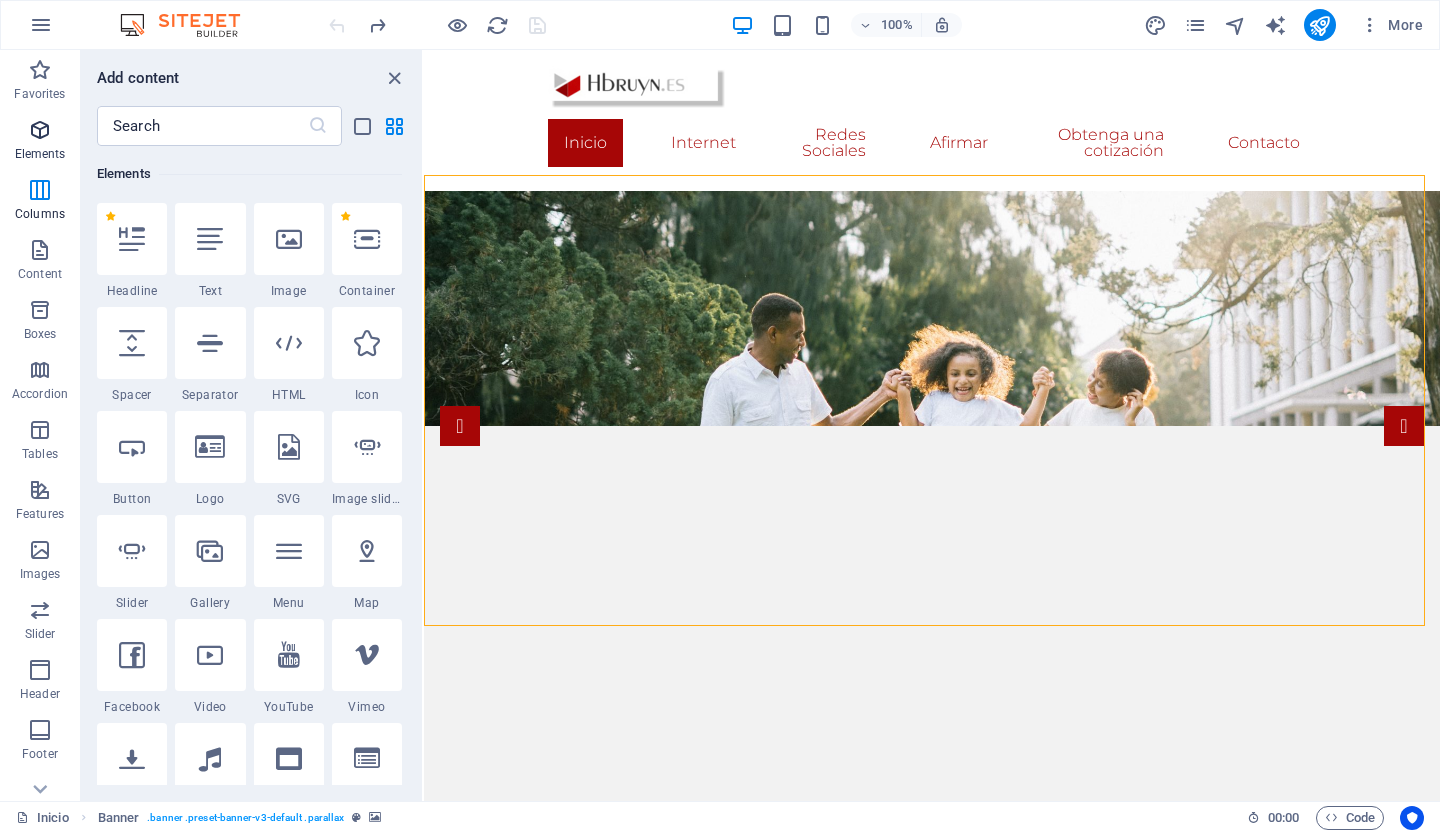 scroll, scrollTop: 213, scrollLeft: 0, axis: vertical 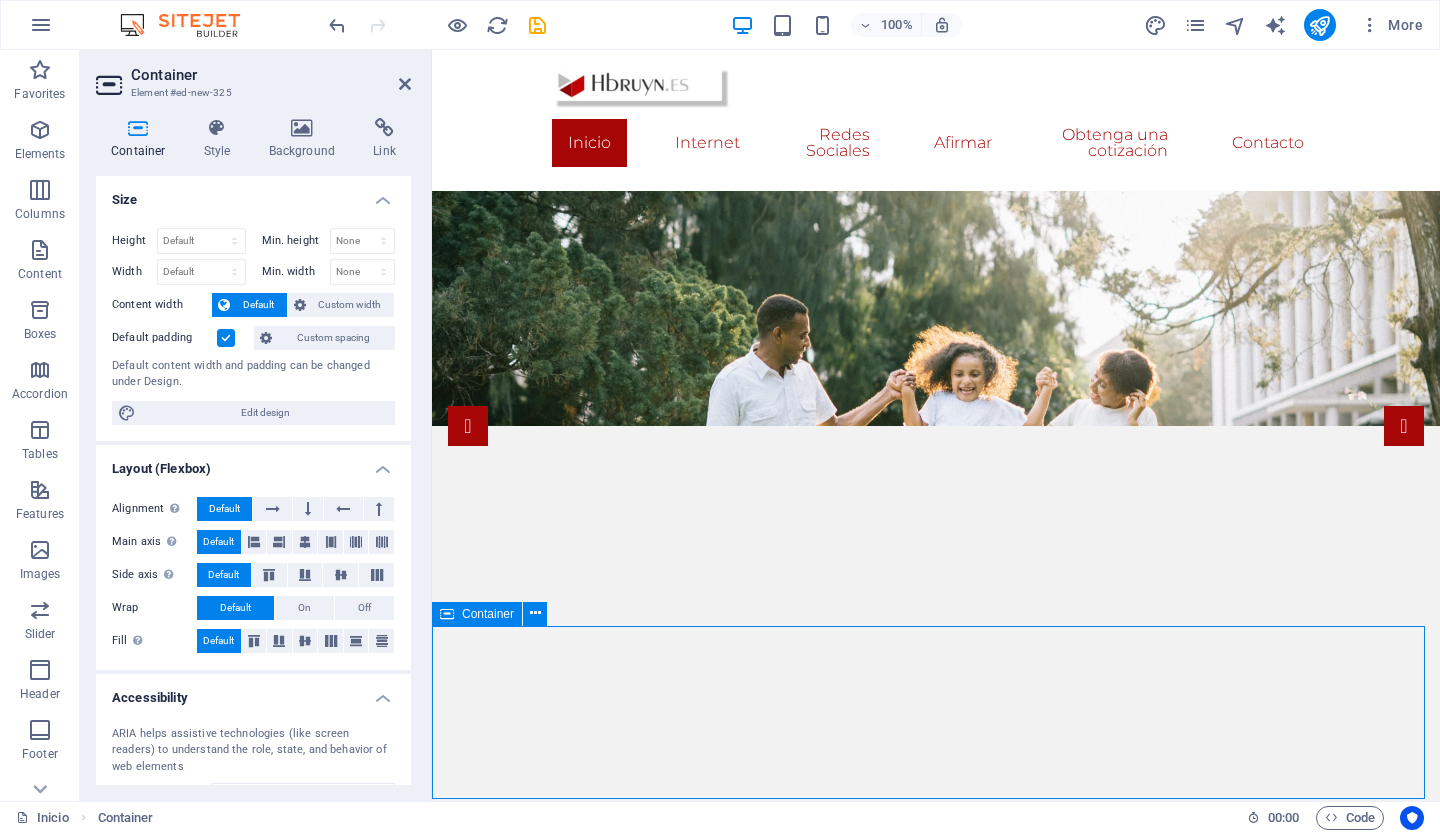 click on "Add elements" at bounding box center (877, 1335) 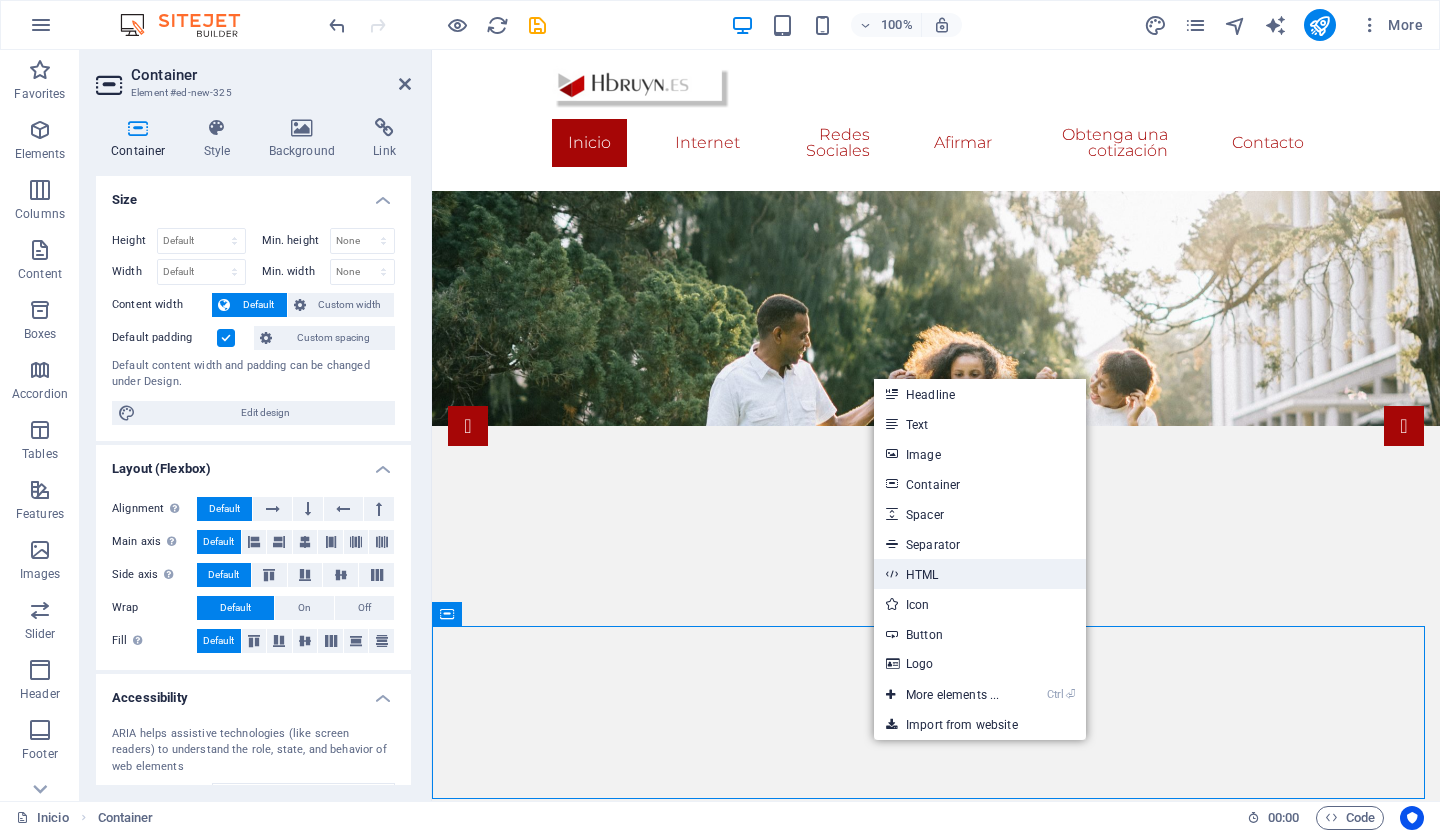 click on "HTML" at bounding box center [980, 574] 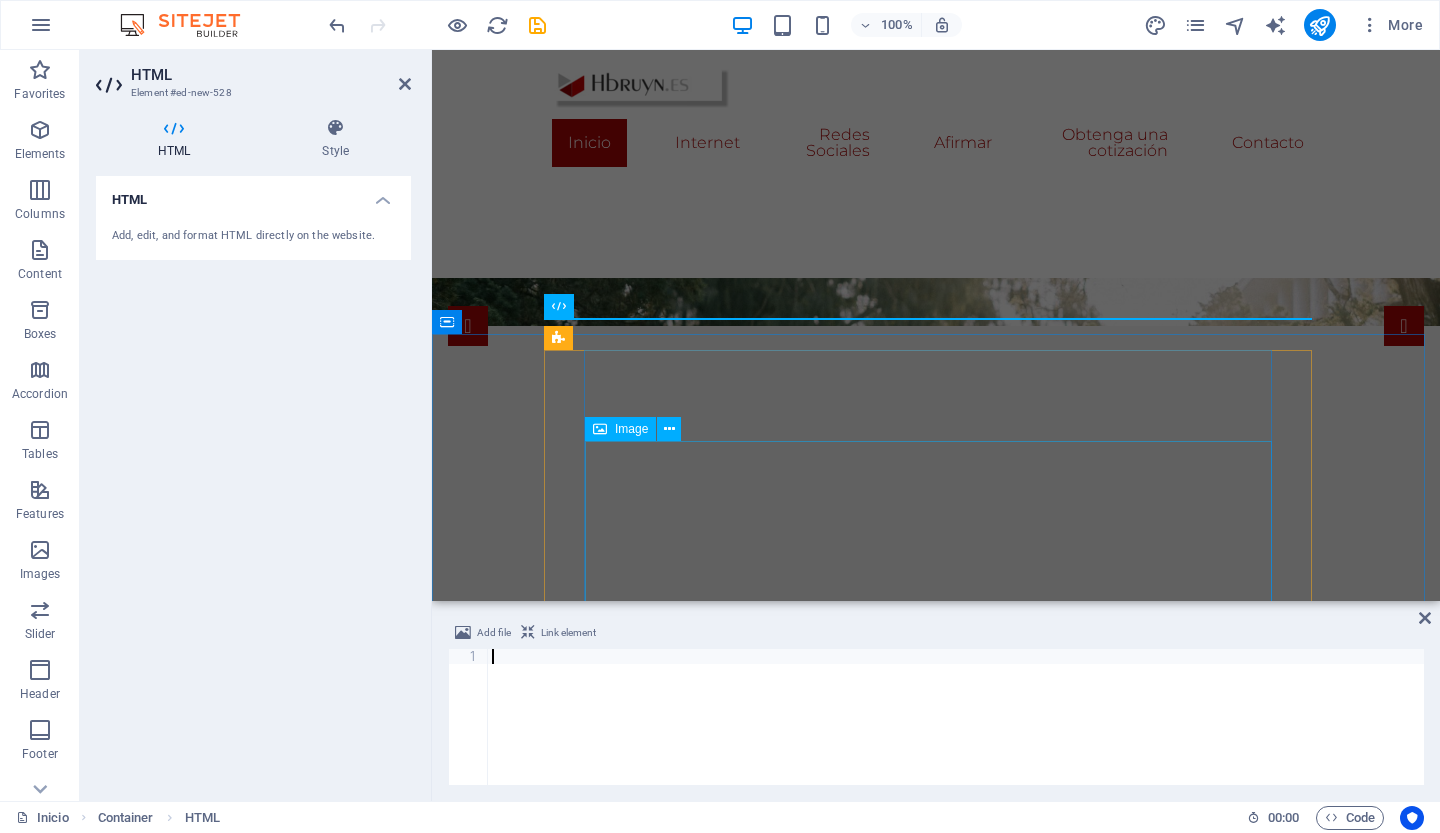 scroll, scrollTop: 298, scrollLeft: 0, axis: vertical 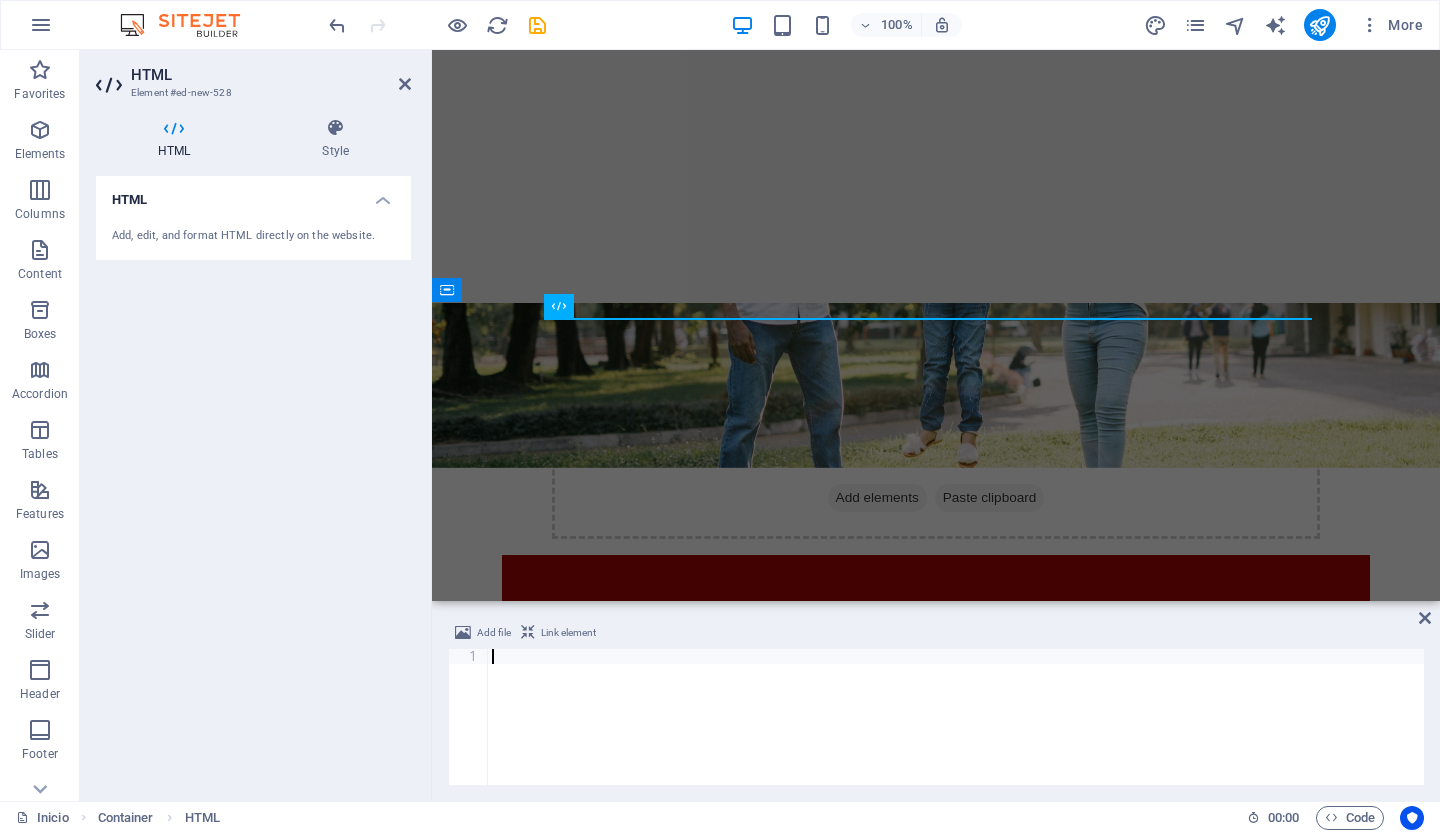 paste on "</script>" 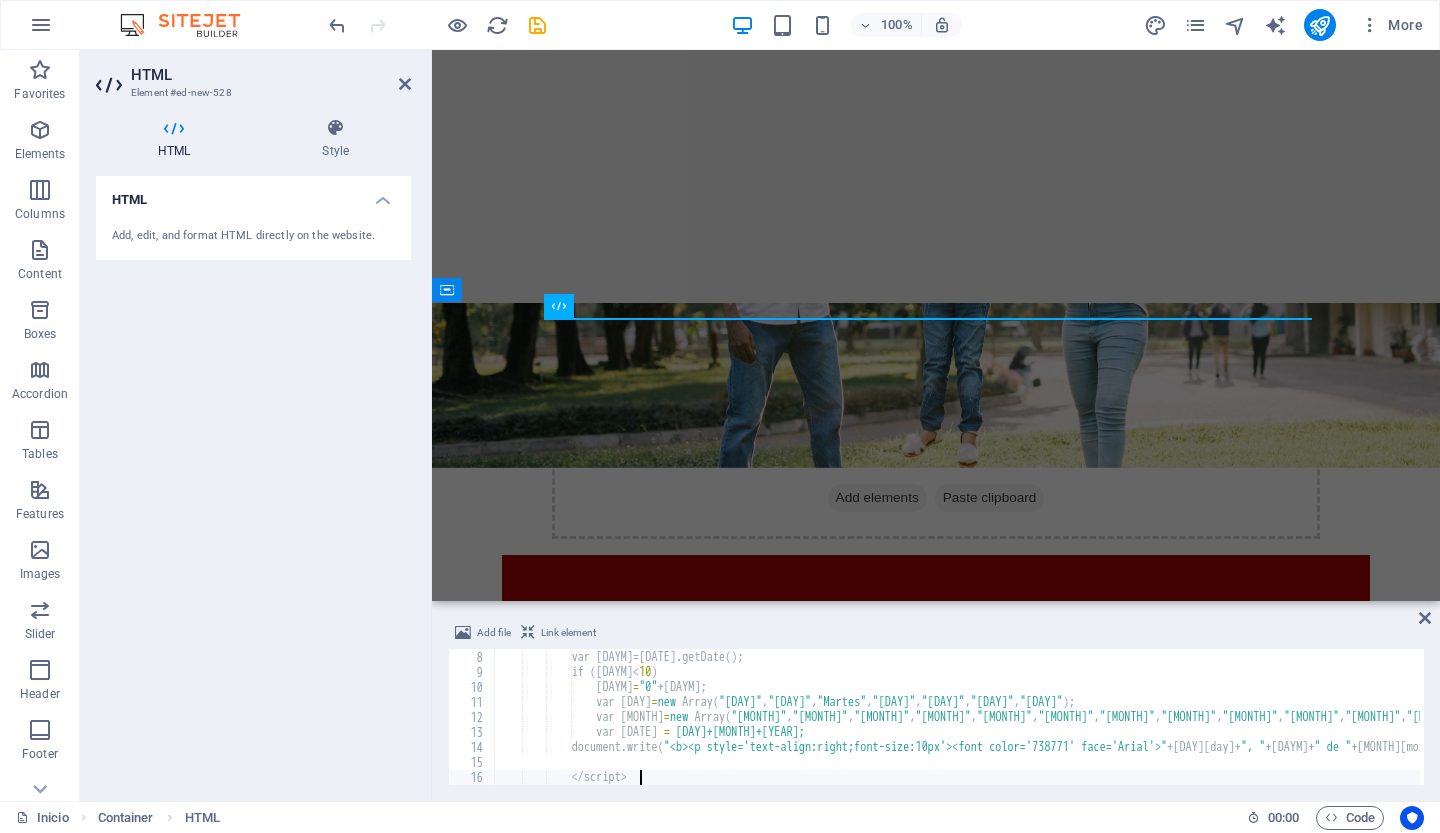 scroll, scrollTop: 104, scrollLeft: 0, axis: vertical 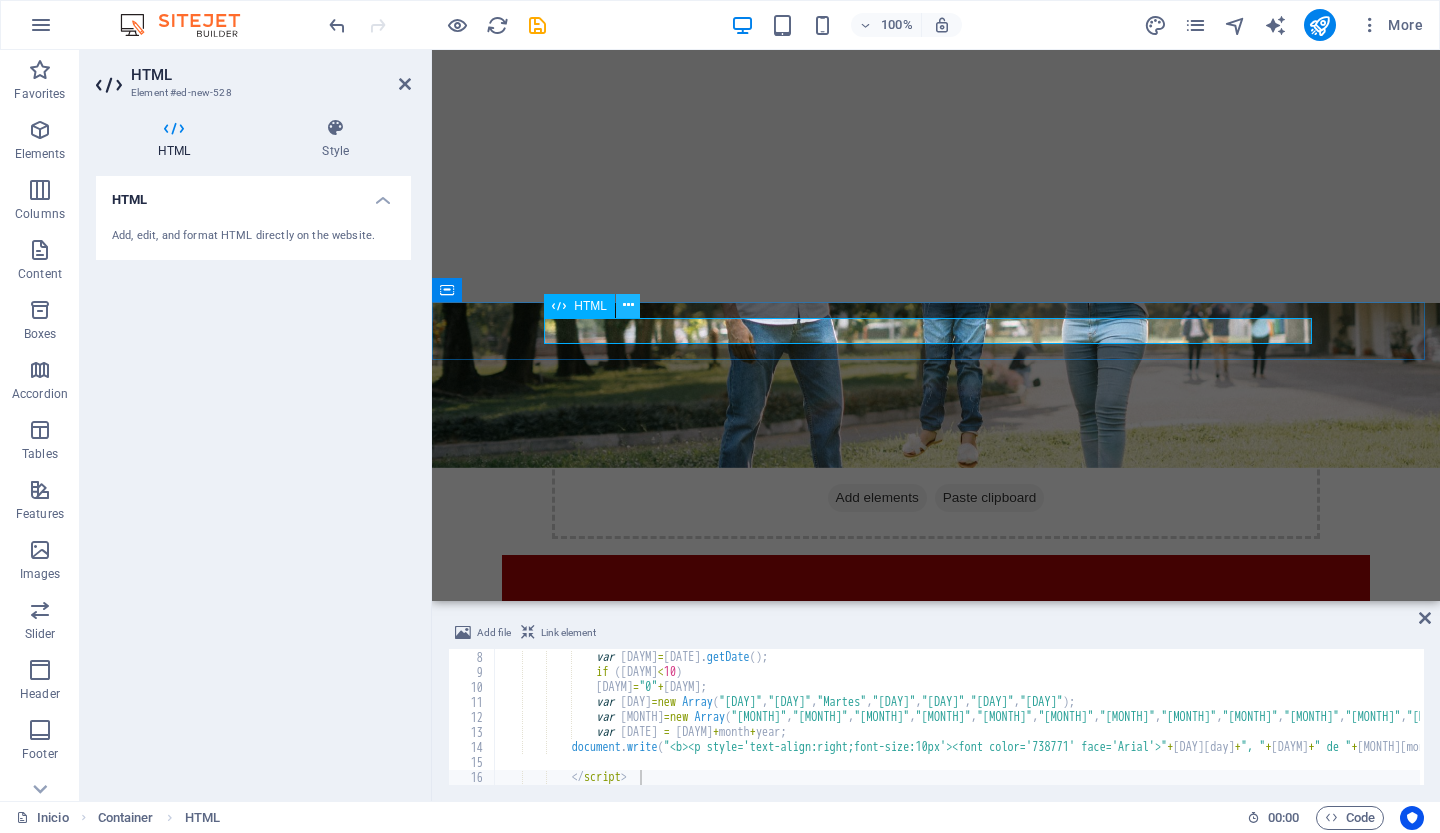 click at bounding box center [628, 305] 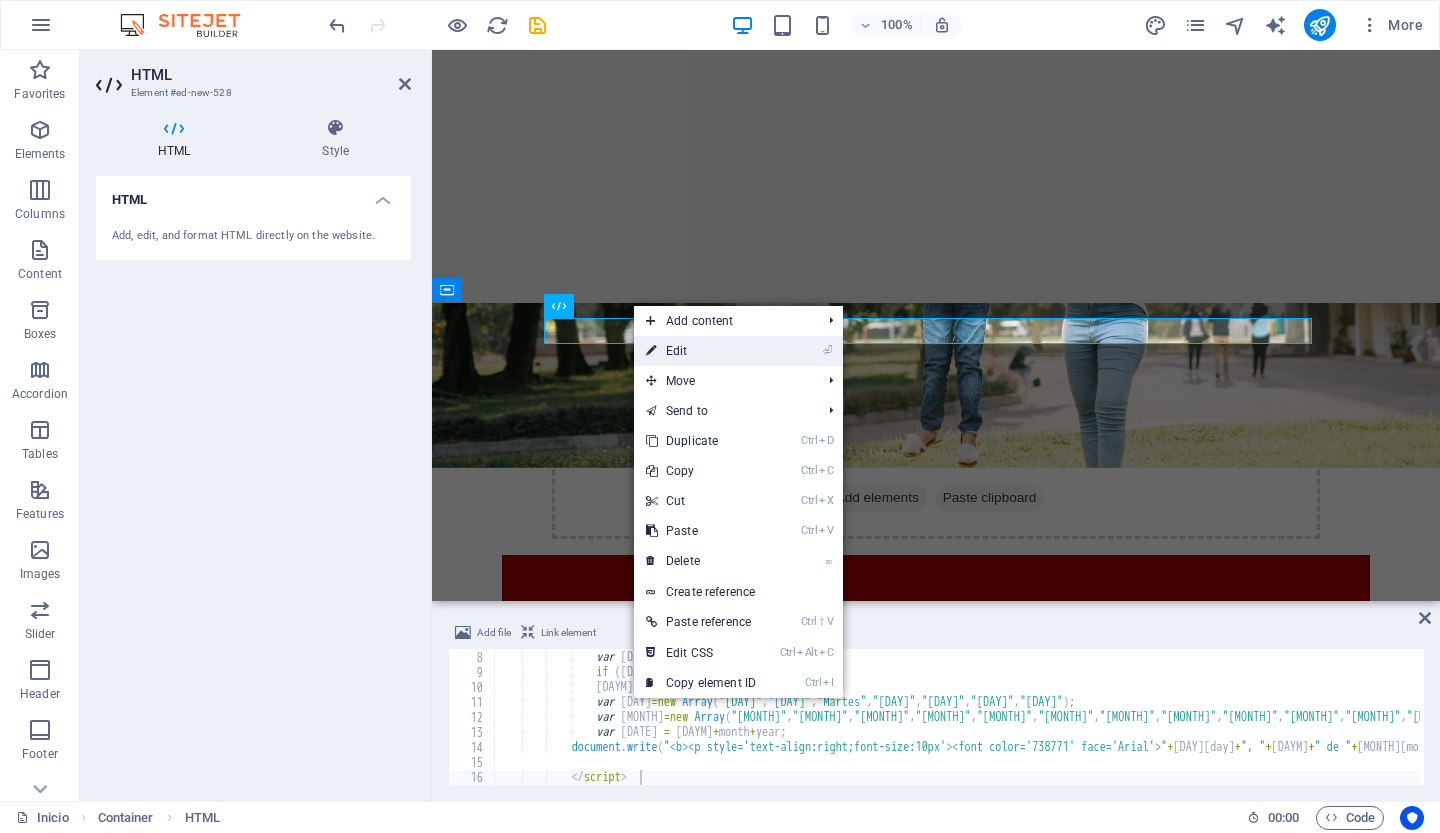 click on "⏎  Edit" at bounding box center [701, 351] 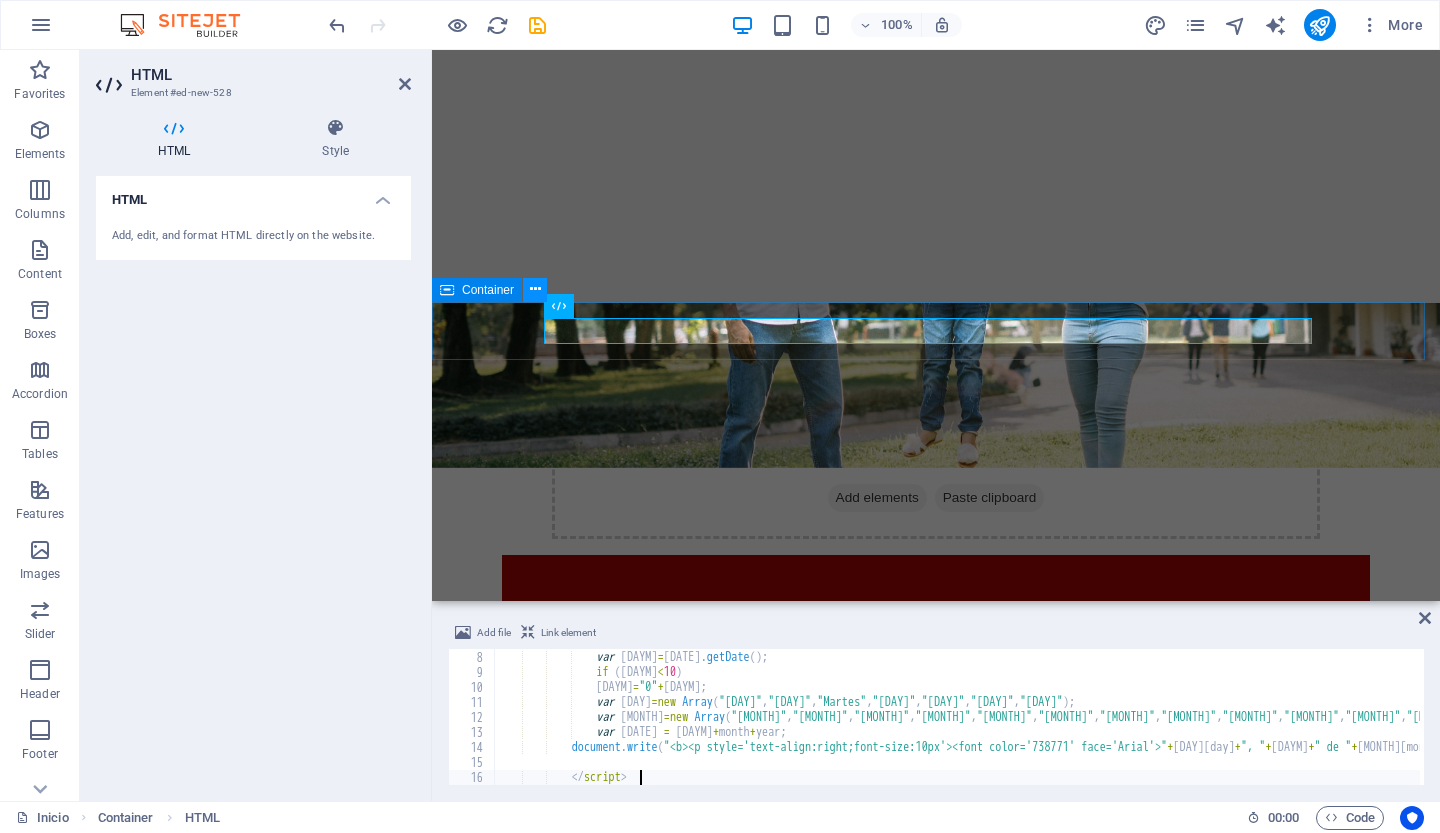 click at bounding box center [535, 289] 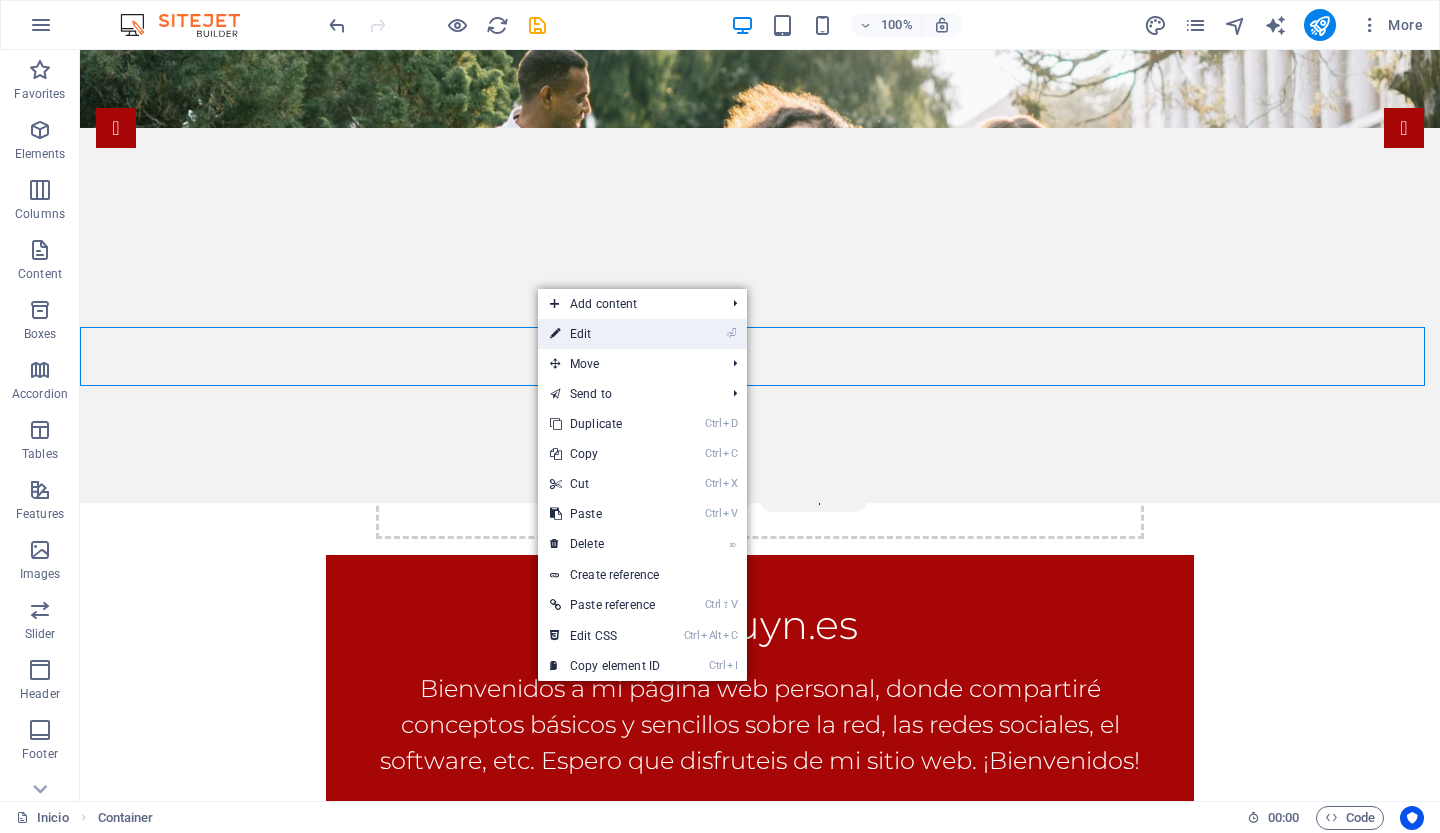 click on "⏎  Edit" at bounding box center (605, 334) 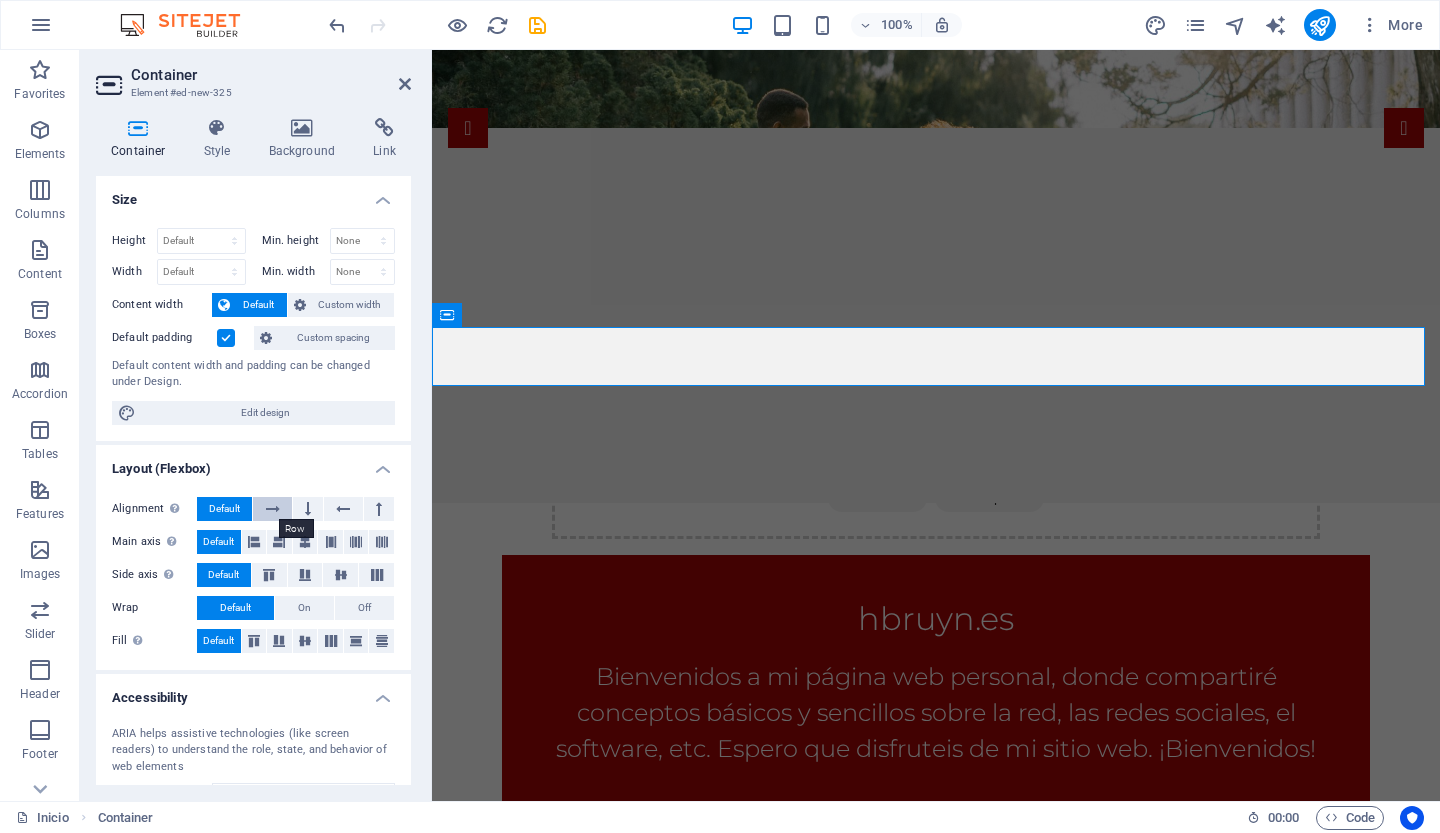 click at bounding box center (273, 509) 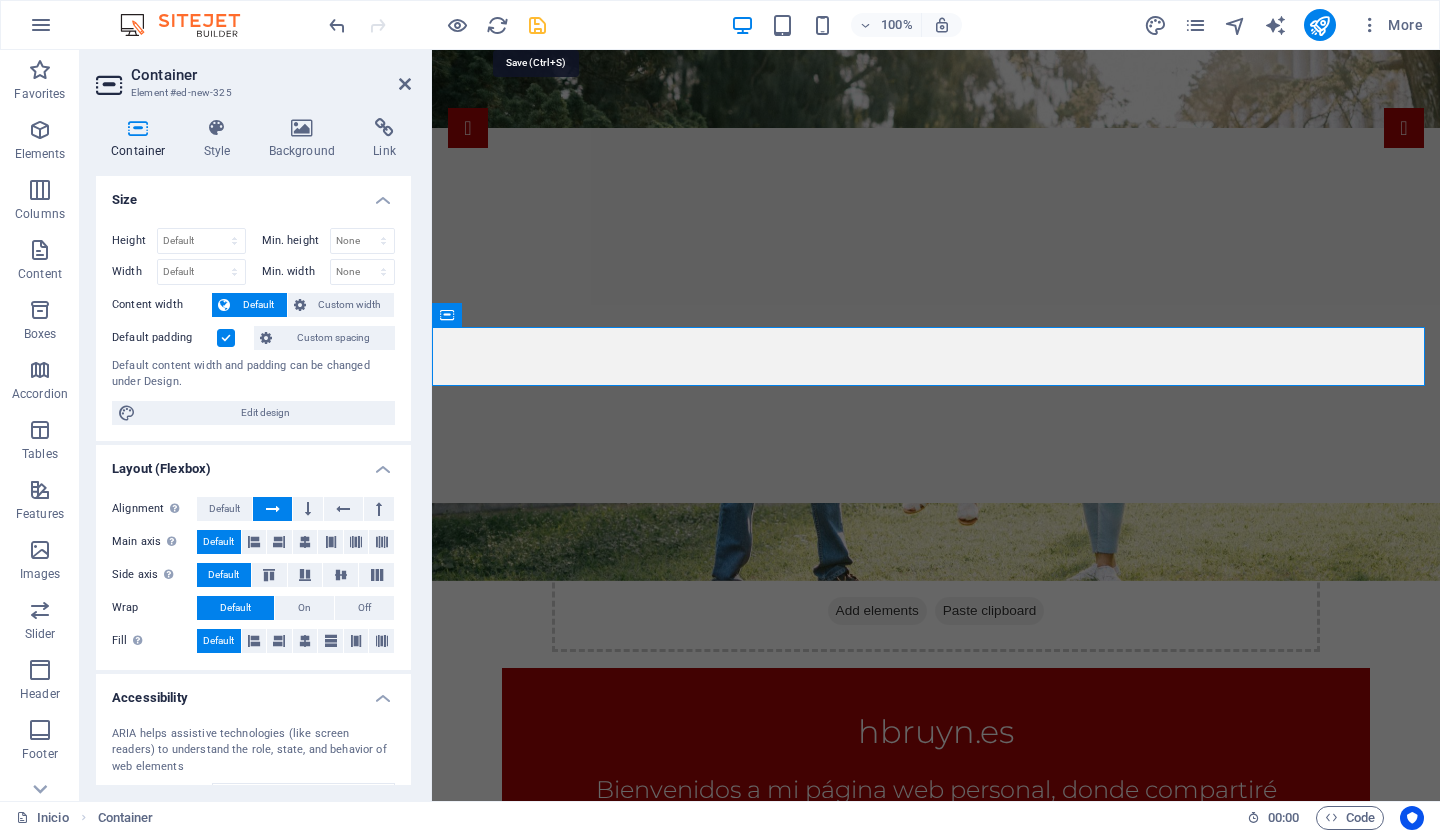 click at bounding box center (537, 25) 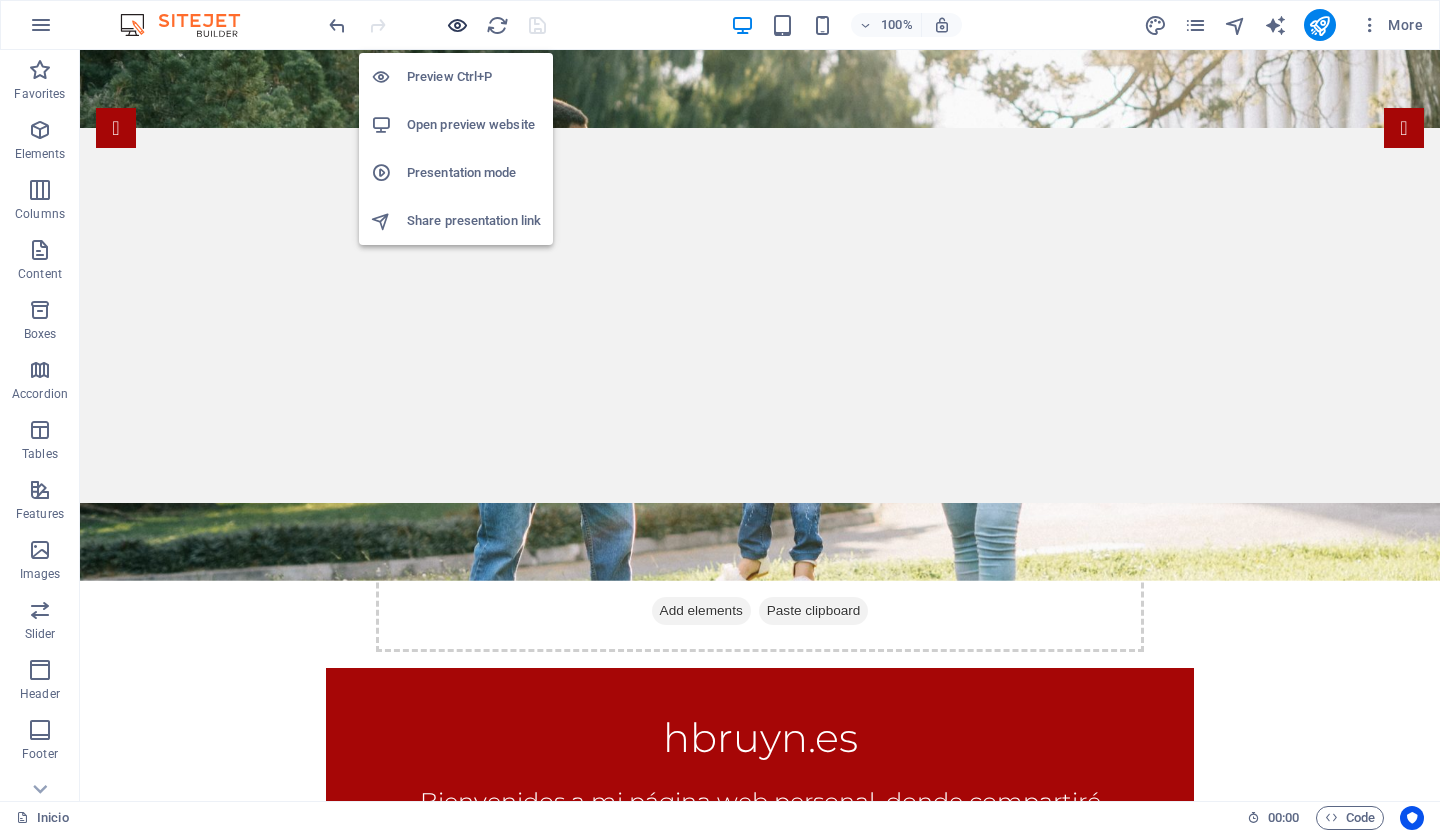 click at bounding box center (457, 25) 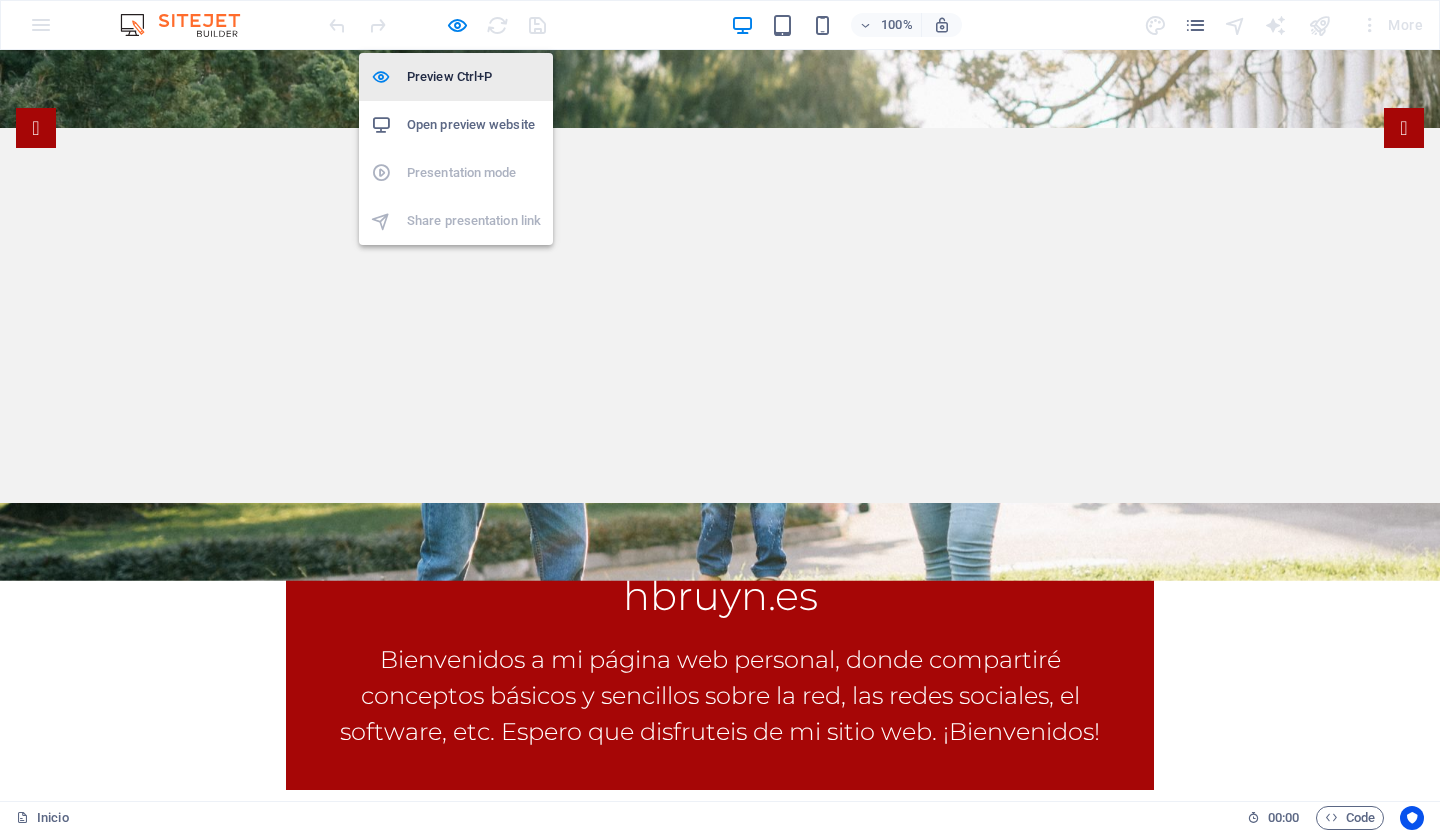 click on "Preview Ctrl+P" at bounding box center [474, 77] 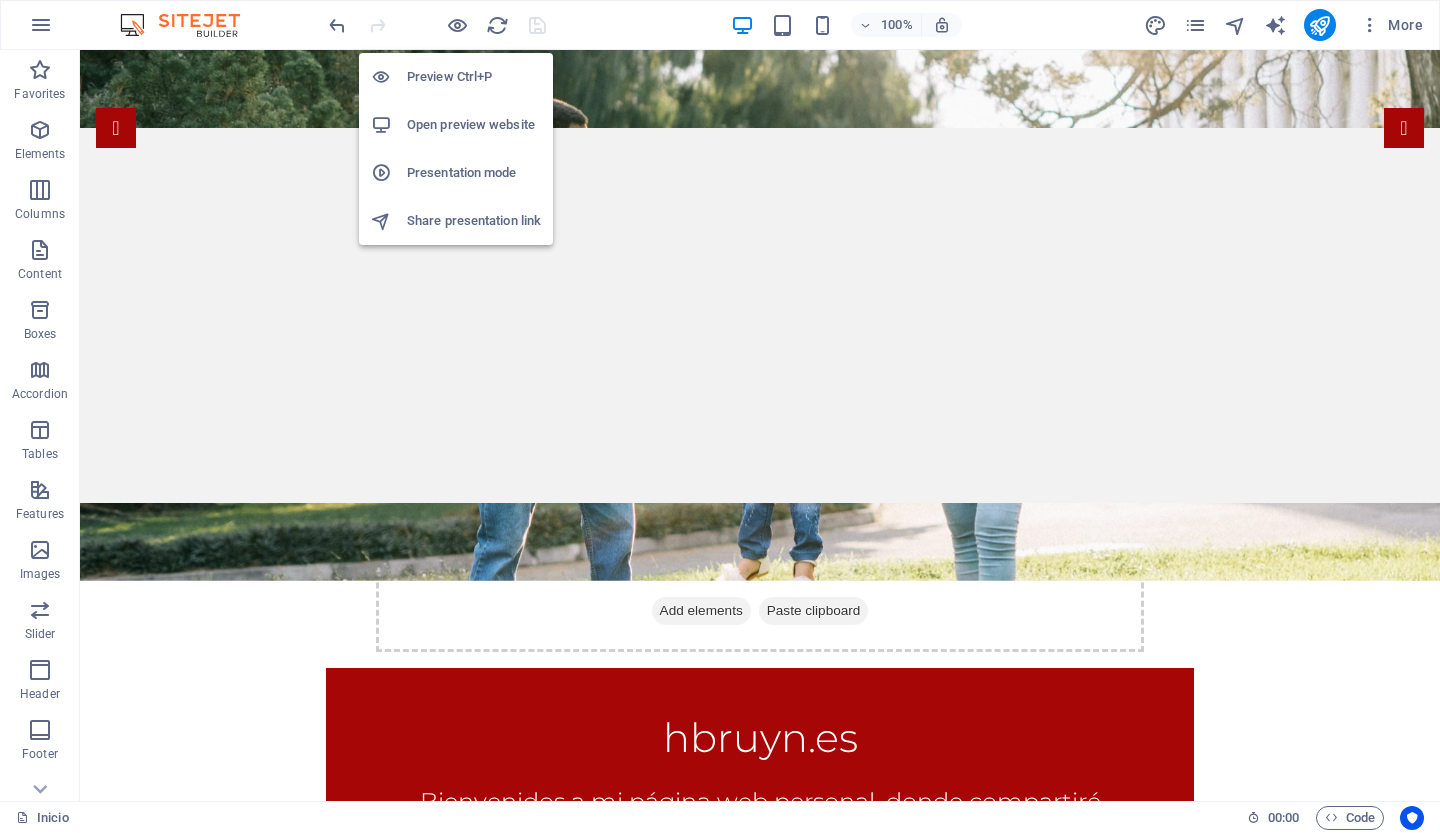 click on "Open preview website" at bounding box center [474, 125] 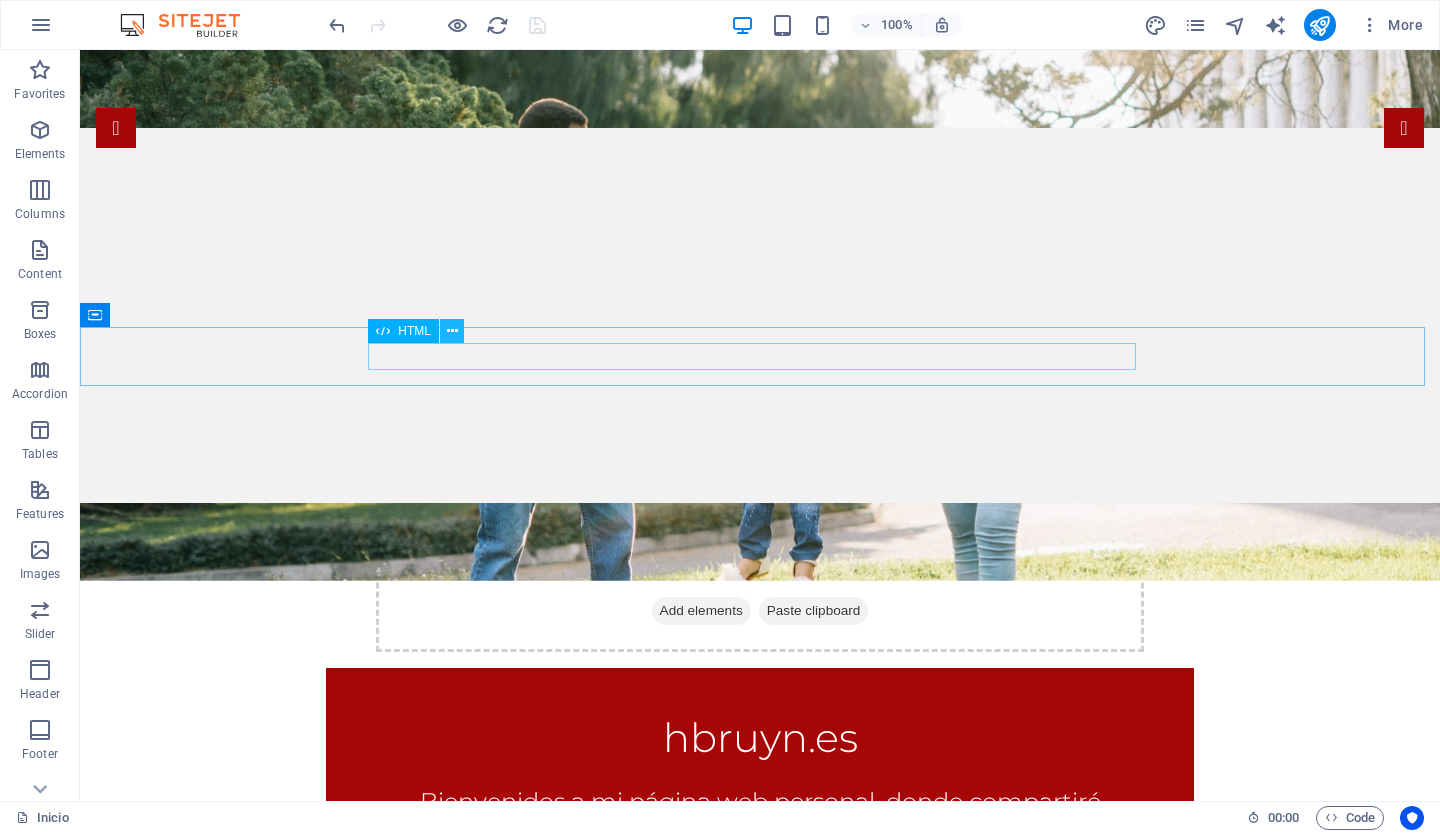 click at bounding box center [452, 331] 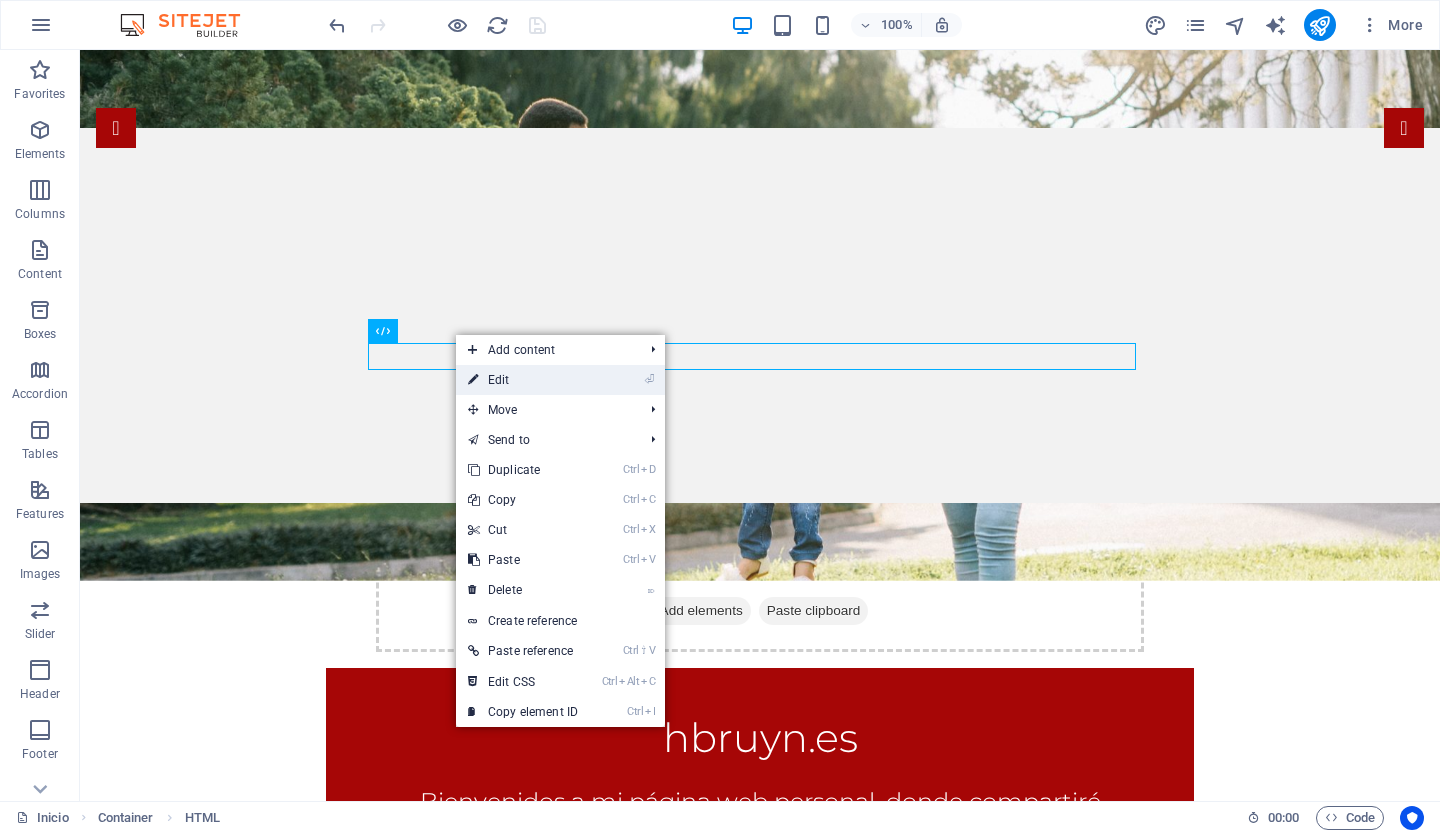 click on "⏎  Edit" at bounding box center [523, 380] 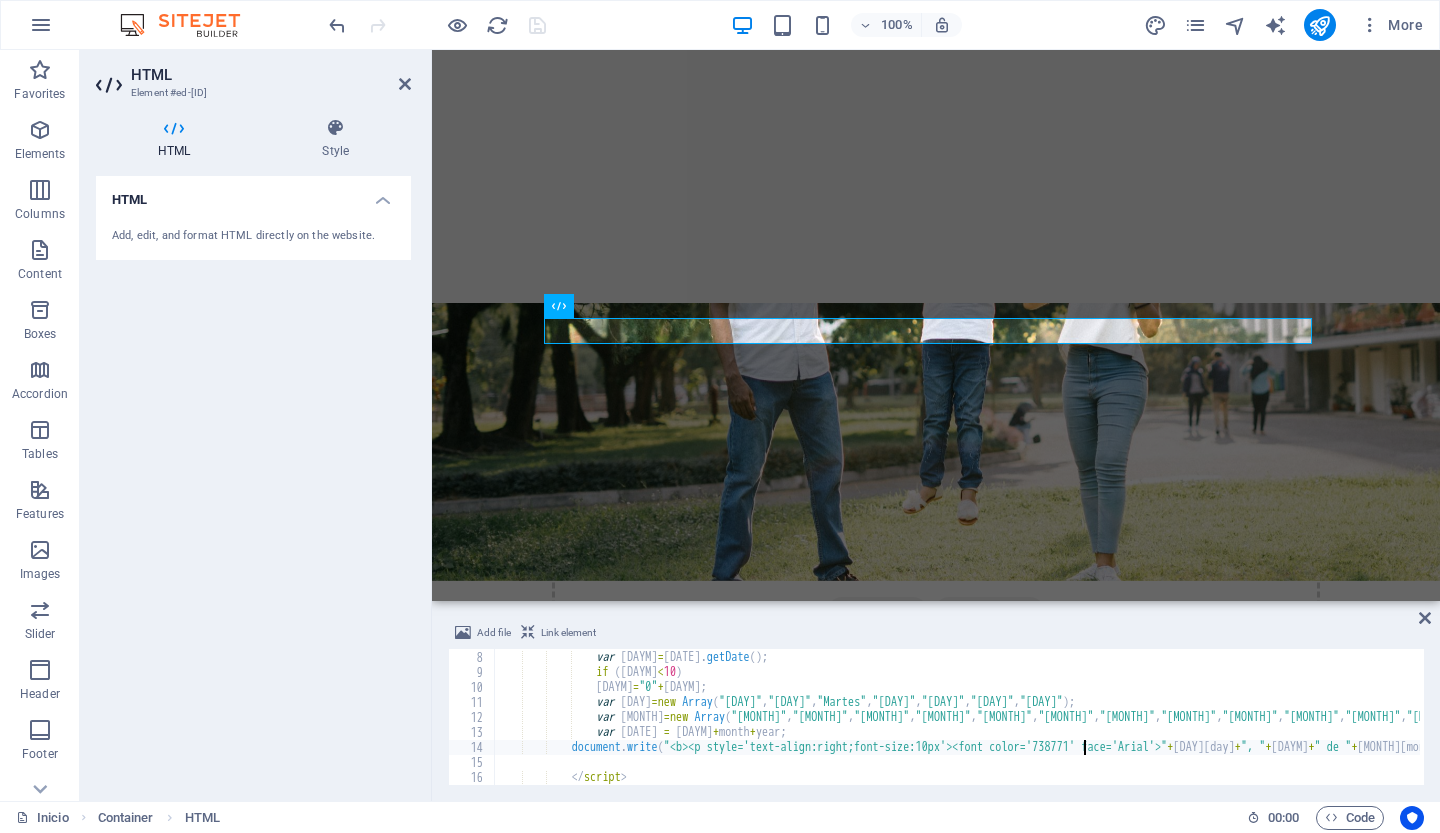 click on "var [MONTH] = [DATE] . getMonth ( ) ;                     var   [DAYM] = [DATE] . getDate ( ) ;                     if   ( [DAYM] < 10 )                     [DAYM] = "0" + [DAYM] ;                     var dayarray = new   Array ( "[DAY]" , "[DAY]" , "[DAY]" , "[DAY]" , "[DAY]" , "[DAY]" , "[DAY]" ) ;                     var montharray = new   Array ( "[MONTH]" , "[MONTH]" , "[MONTH]" , "[MONTH]" , "[MONTH]" , "[MONTH]" , "[MONTH]" , "[MONTH]" , "[MONTH]" , "[MONTH]" , "[MONTH]" , "[MONTH]" ) ;                     var dateStr   =   [DAYM] + [MONTH] + year ;                document . write ( "<b><p style='text-align:right;font-size:10px'><font color='738771' face='Arial'>" + dayarray [ day ] + ", " + [DAYM] + " de " + montharray [ [MONTH] ] + " de " + year + "&nbsp;&nbsp;&nbsp;&nbsp;&nbsp;&nbsp;&nbsp;&nbsp;&nbsp;&nbsp;&nbsp;&nbsp;&nbsp;</font></p></b>" ) ;                  </ script >" at bounding box center (1360, 716) 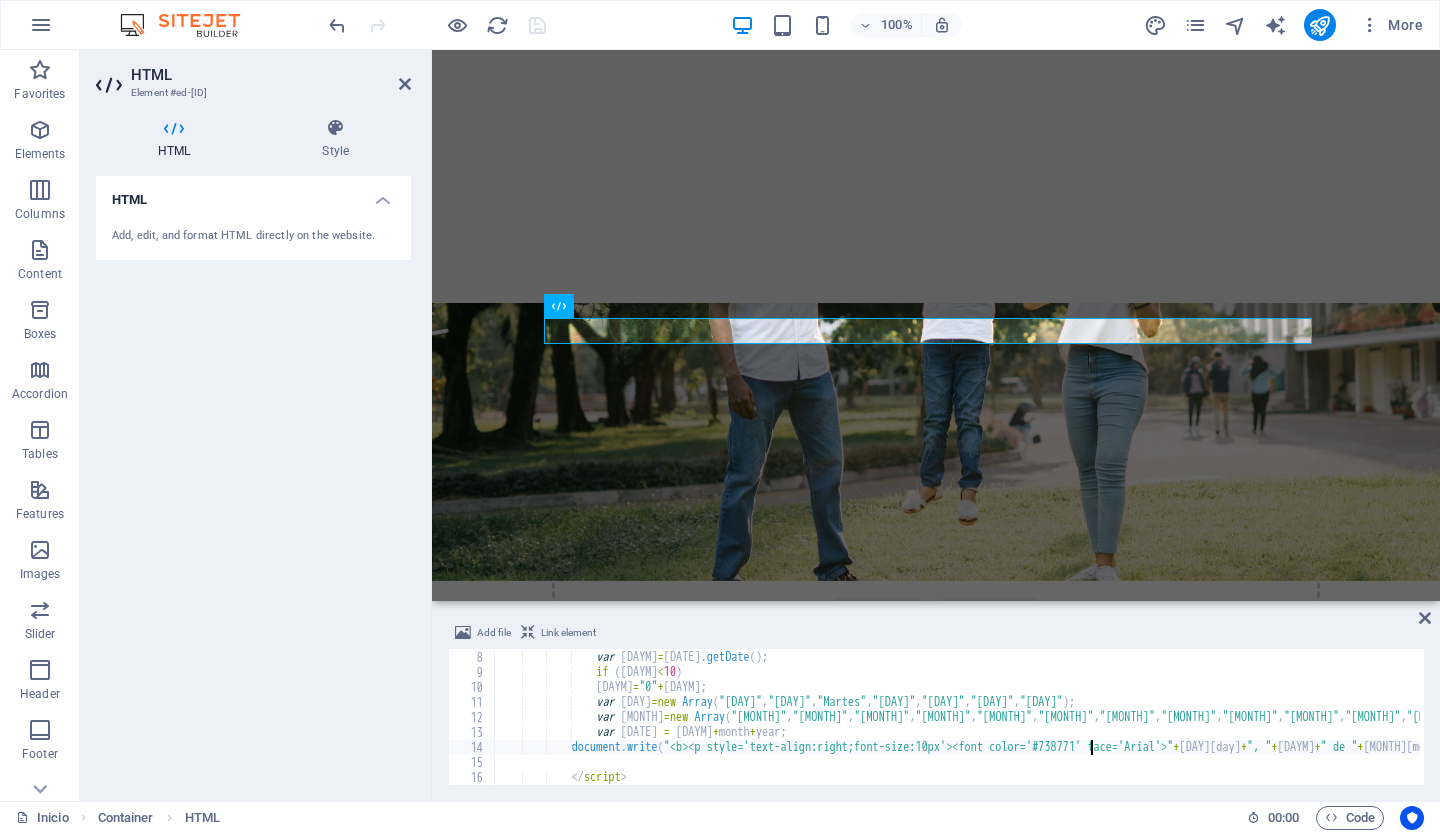 scroll, scrollTop: 0, scrollLeft: 48, axis: horizontal 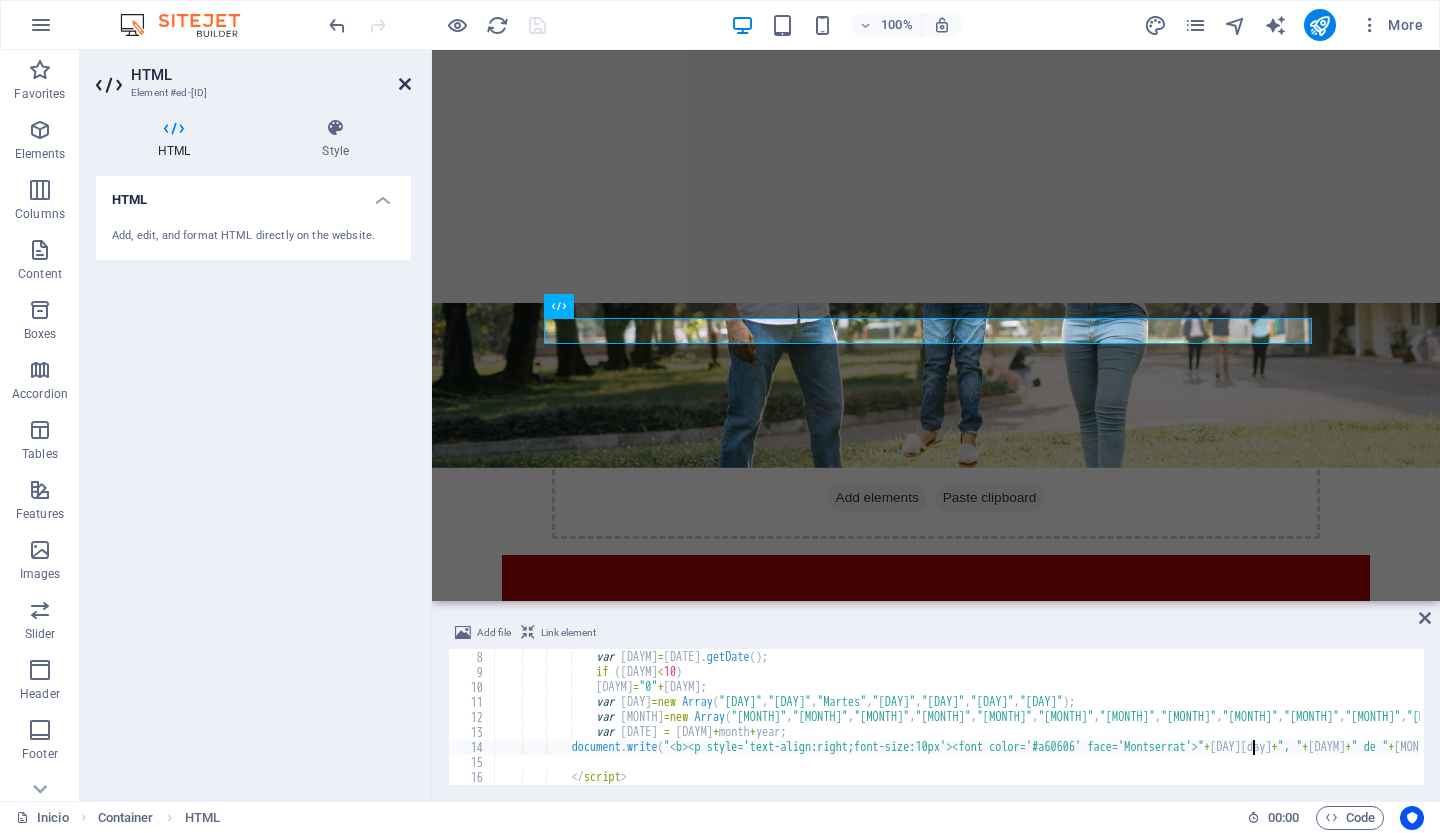 type on "document.write("<b><p style='text-align:right;font-size:10px'><font color='#a60606' face='Montserrat'>"+dayarray[day]+", "+daym+" de "+montharray[month]+" de "+year+"&nbsp;&nbsp;&nbsp;&nbsp;&nbsp;&nbsp;&nbsp;&nbsp;&nbsp;&nbsp;&nbsp;&nbsp;&nbsp;</font></p></b>");" 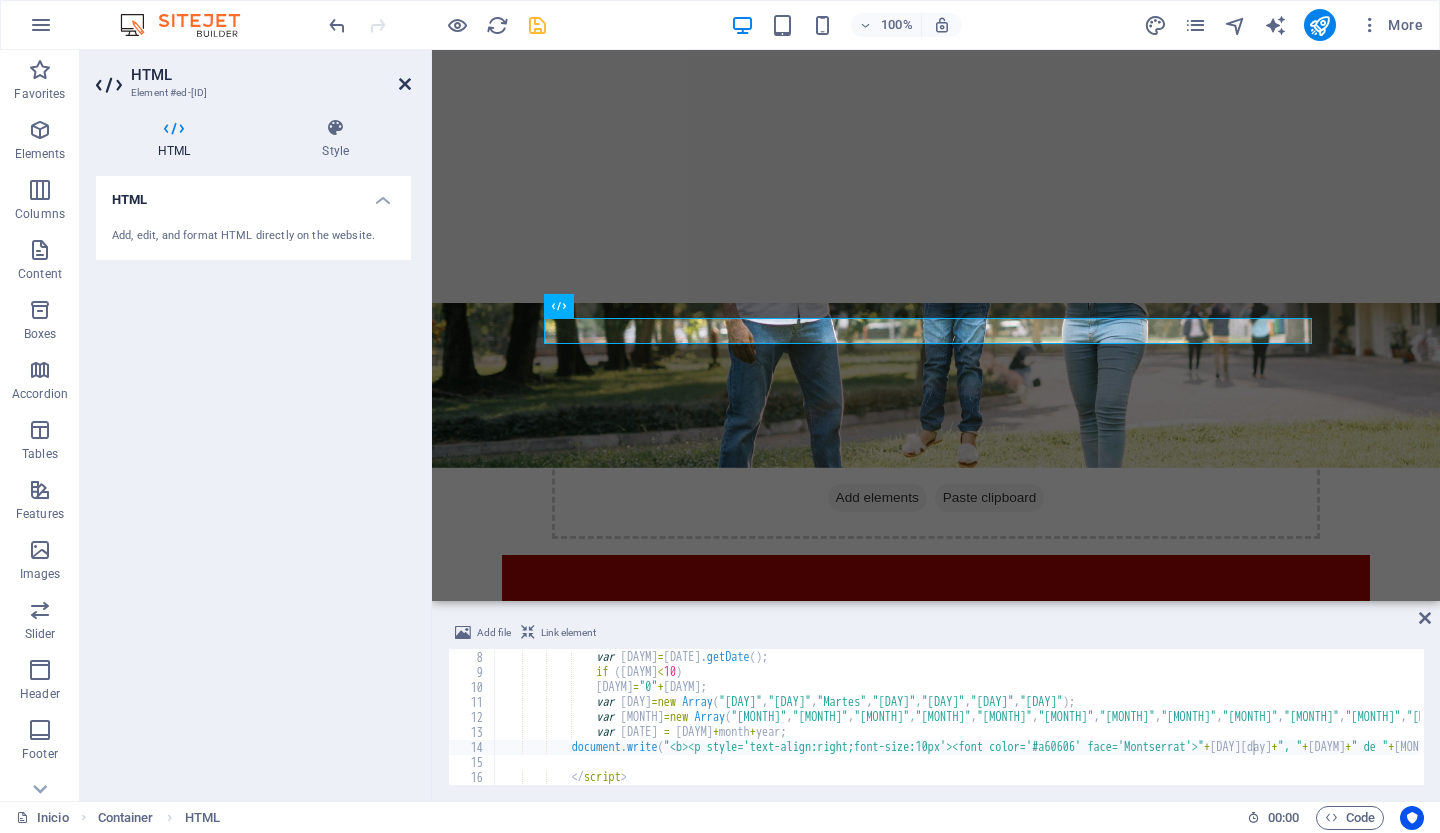 click at bounding box center [405, 84] 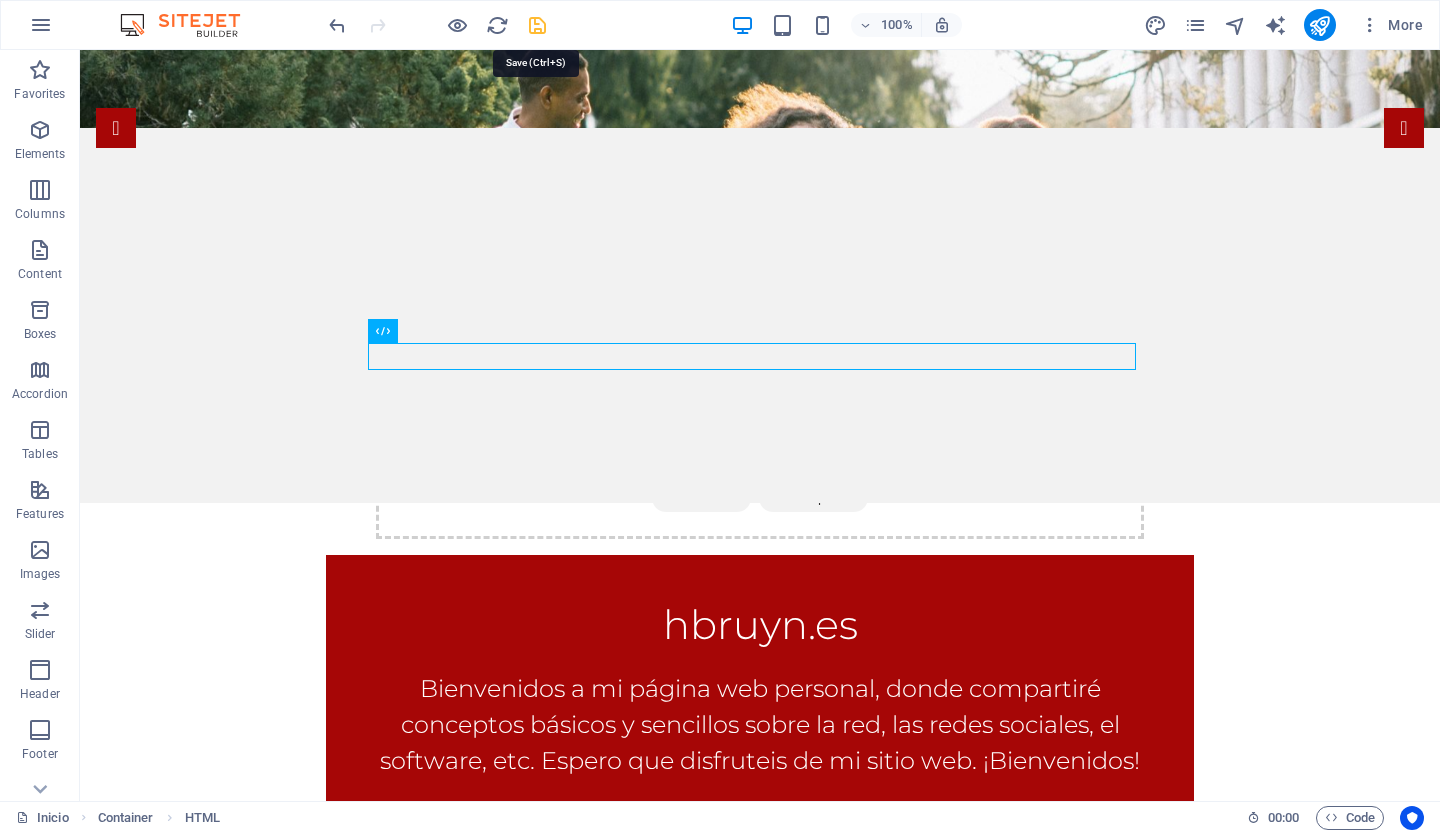 click at bounding box center [537, 25] 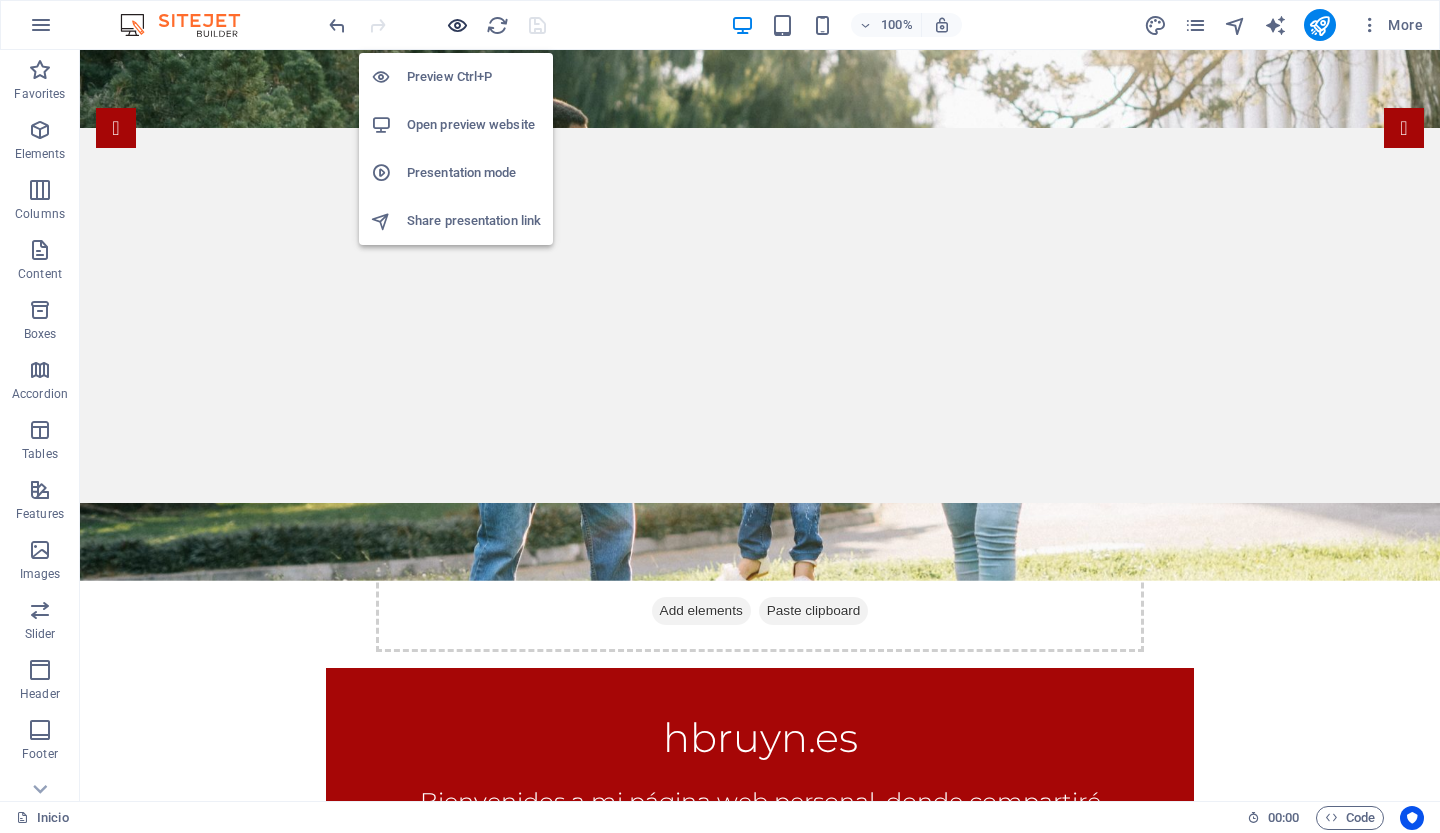 click at bounding box center (457, 25) 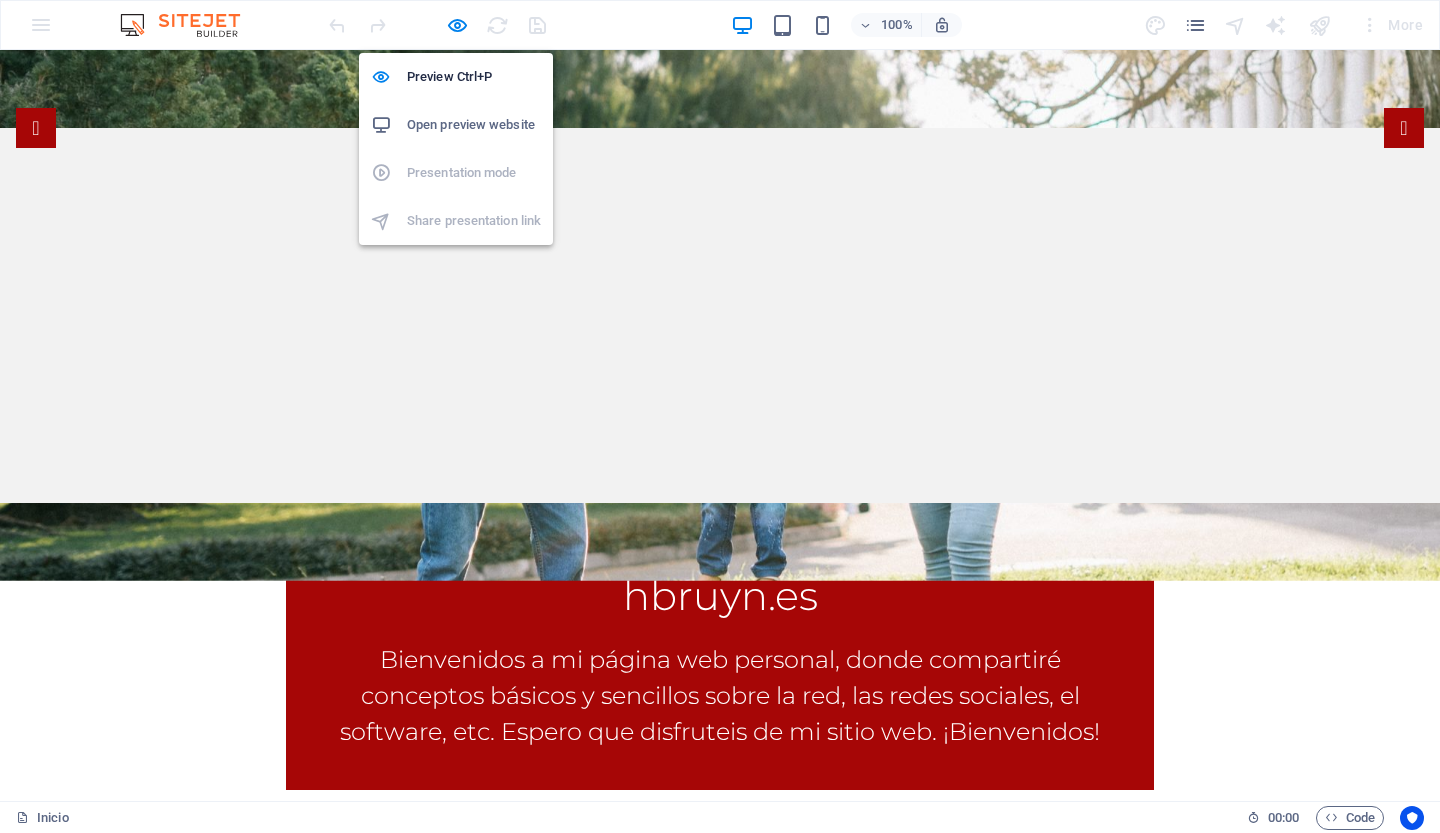 click on "Open preview website" at bounding box center [474, 125] 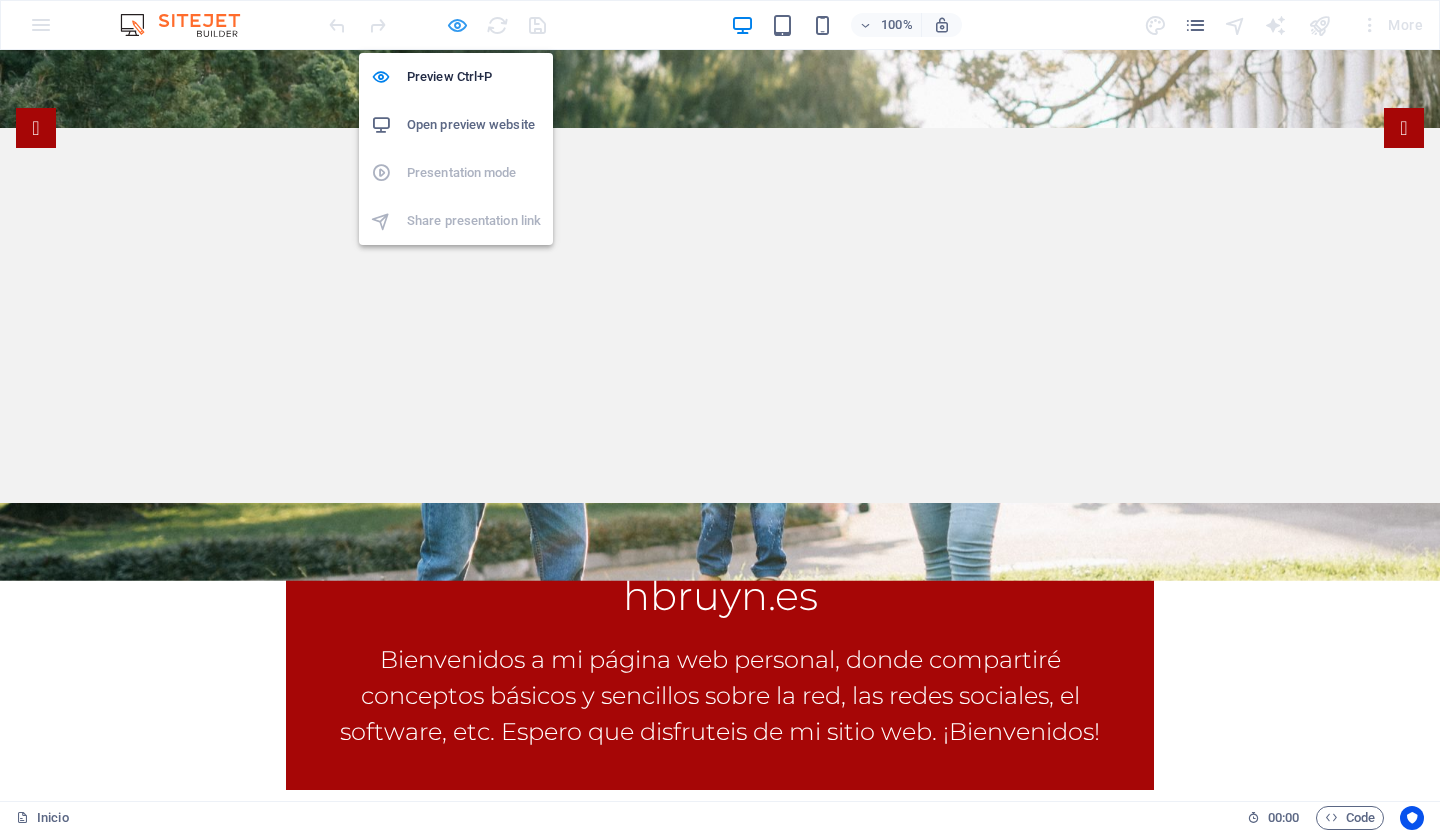 click at bounding box center (457, 25) 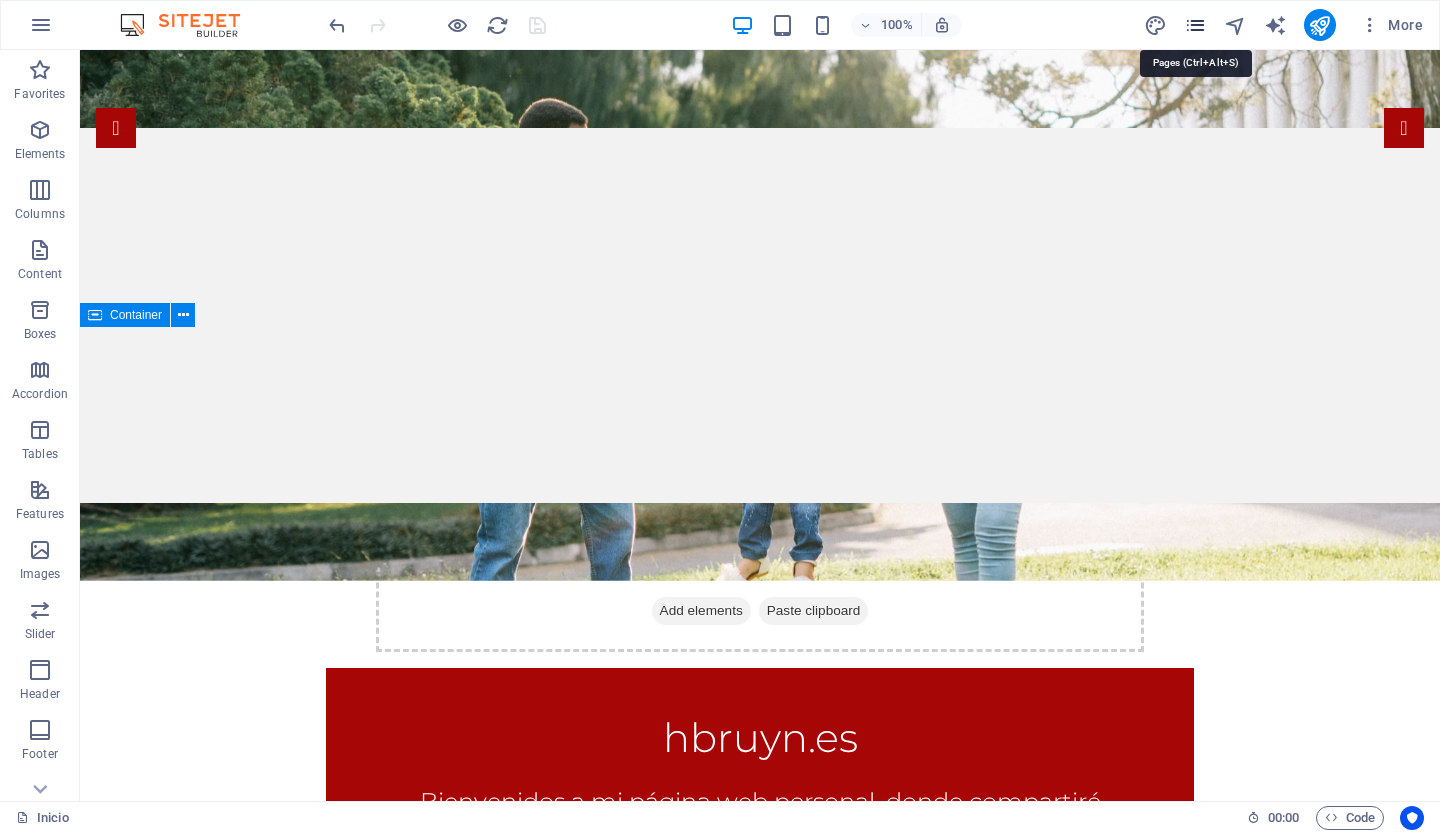 click at bounding box center [1195, 25] 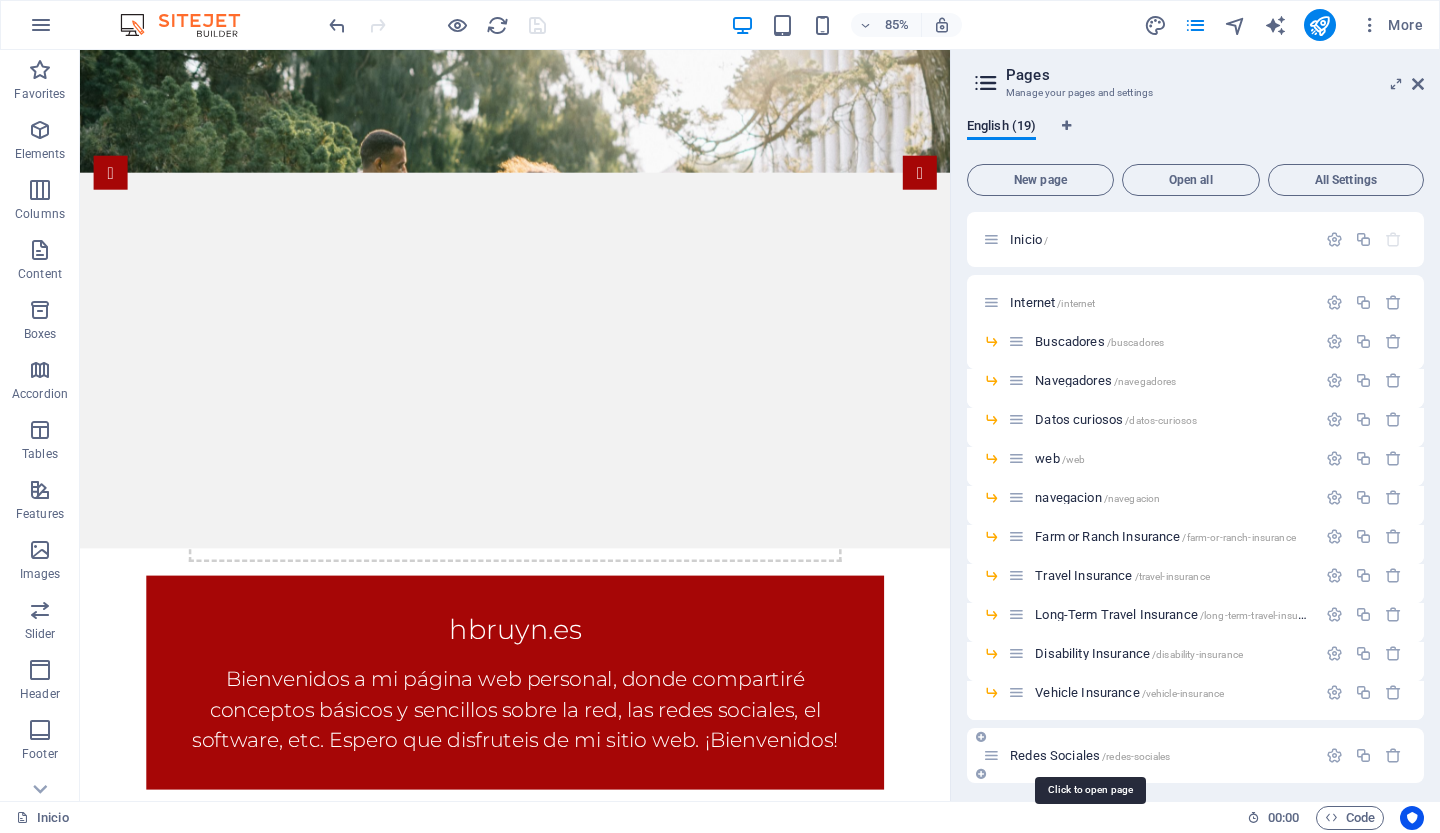 click on "Redes Sociales /redes-sociales" at bounding box center [1090, 755] 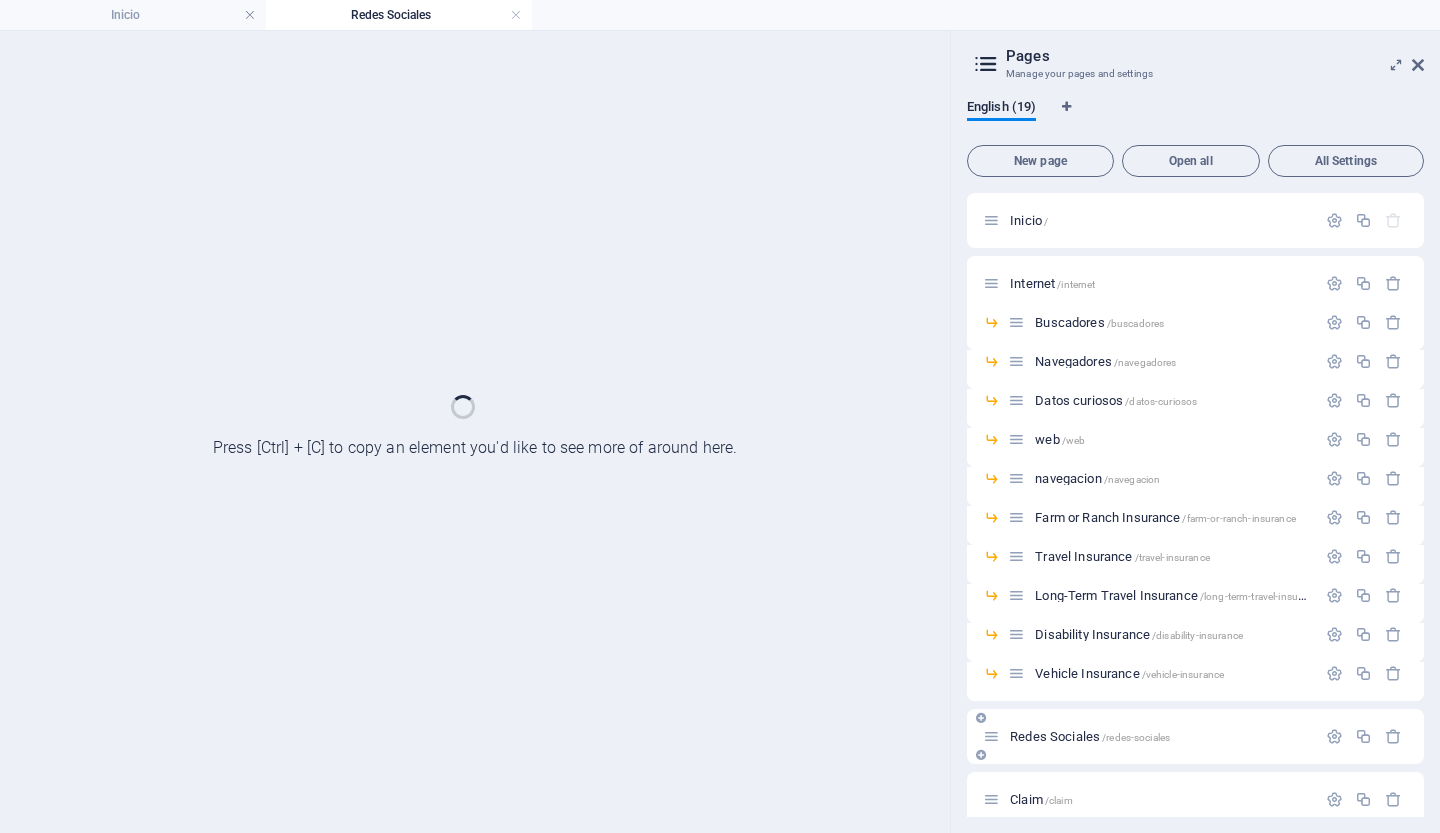 scroll, scrollTop: 0, scrollLeft: 0, axis: both 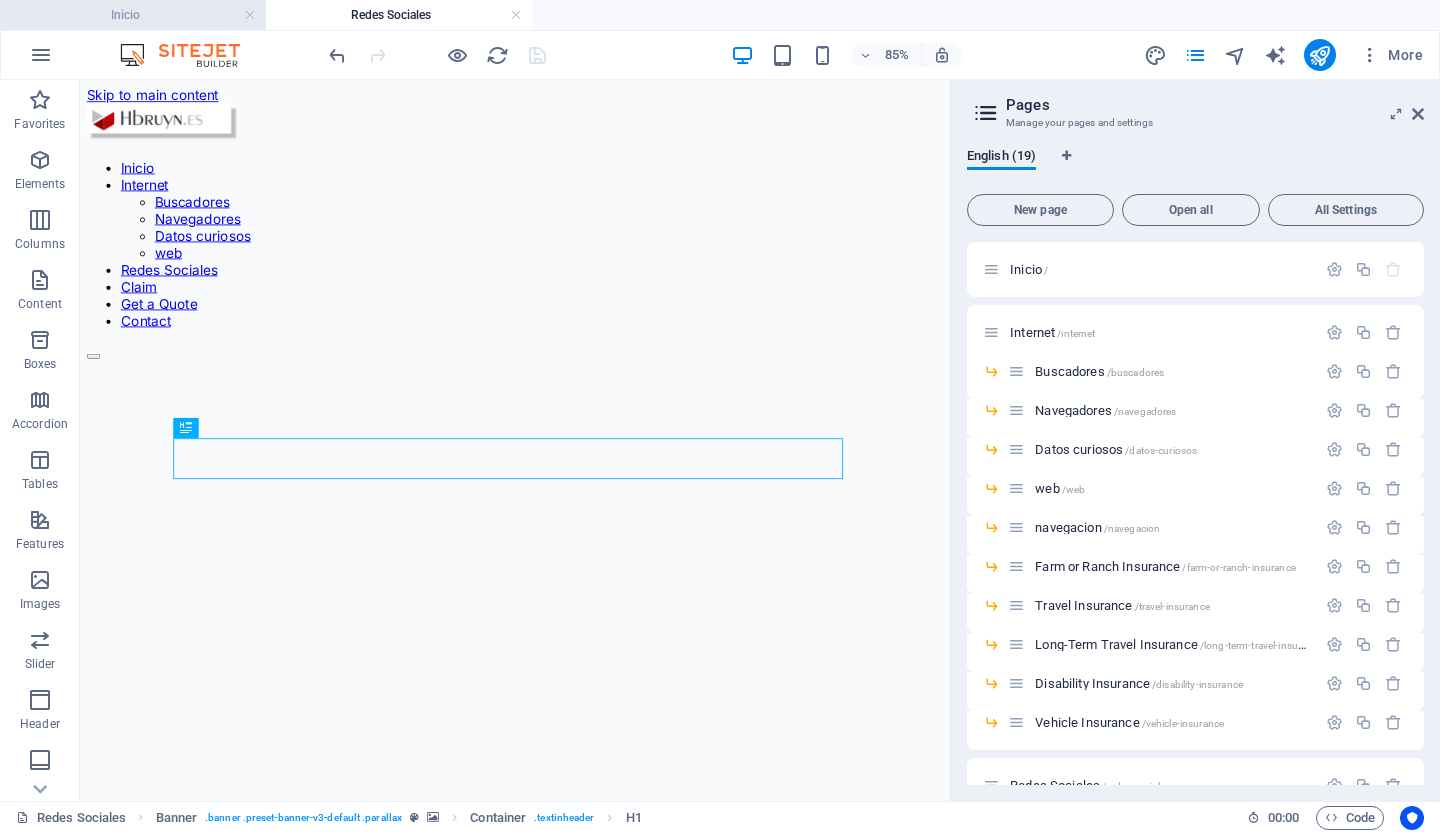click on "Inicio" at bounding box center (133, 15) 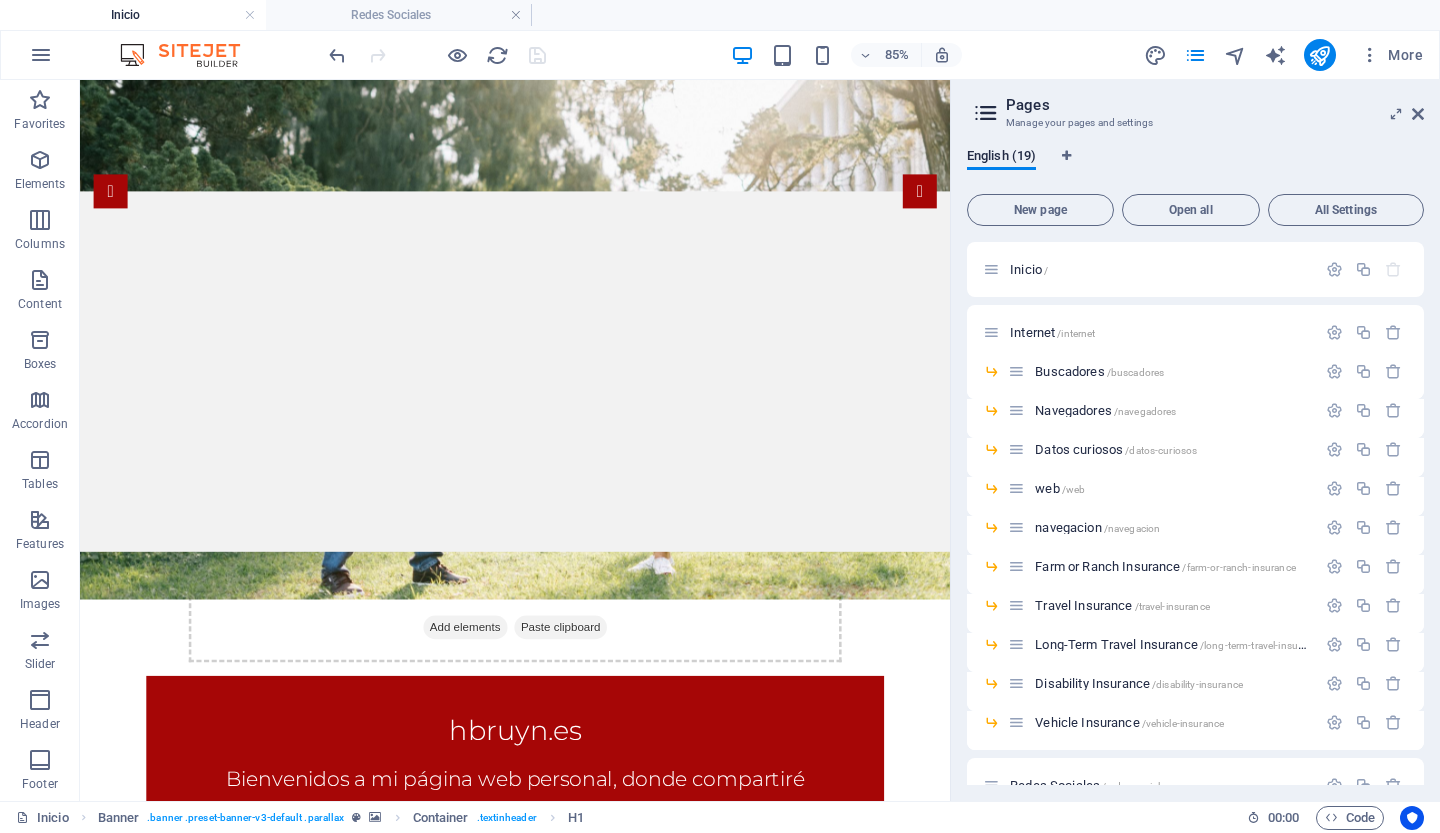 scroll, scrollTop: 286, scrollLeft: 0, axis: vertical 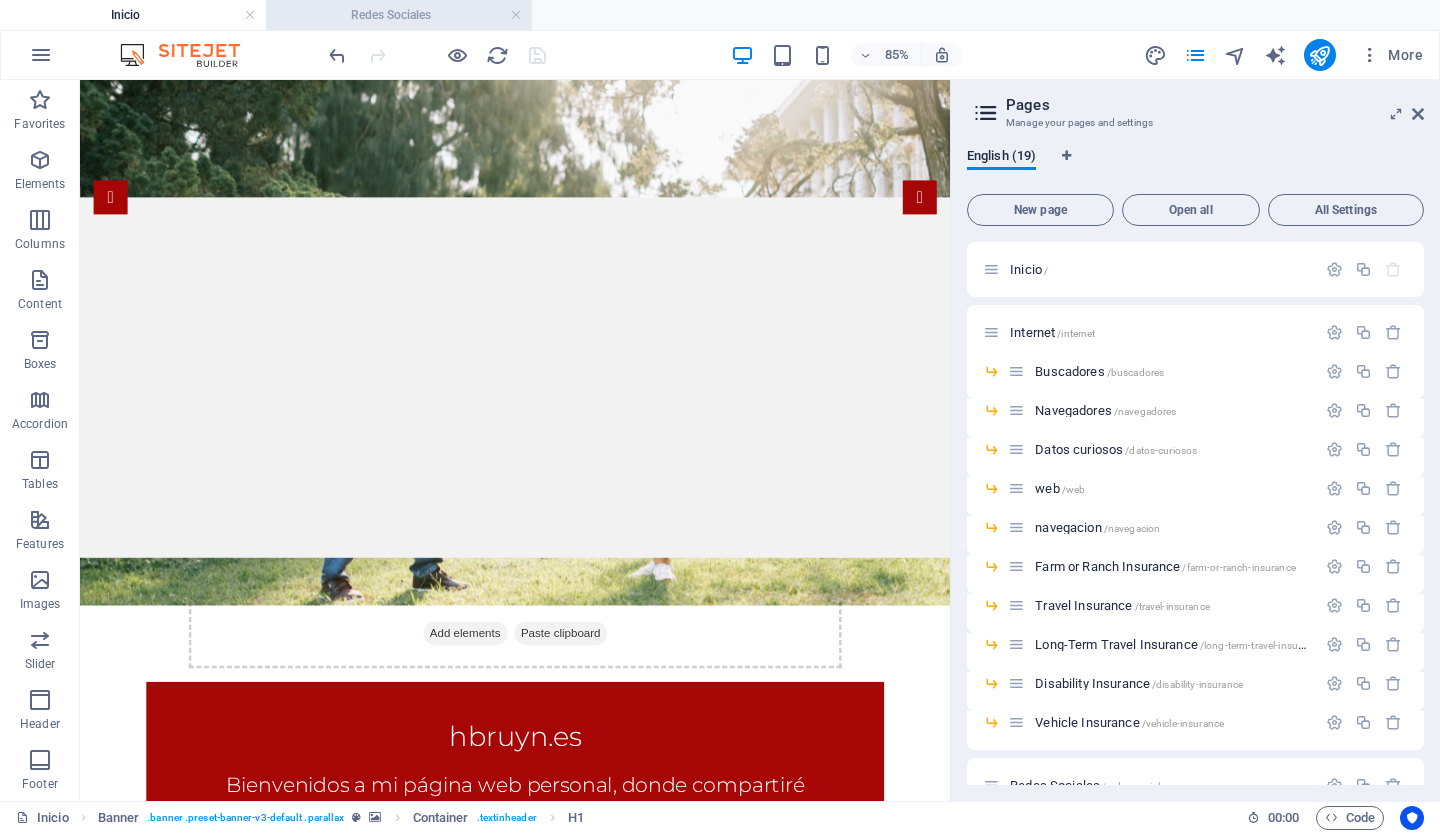 click on "Redes Sociales" at bounding box center (399, 15) 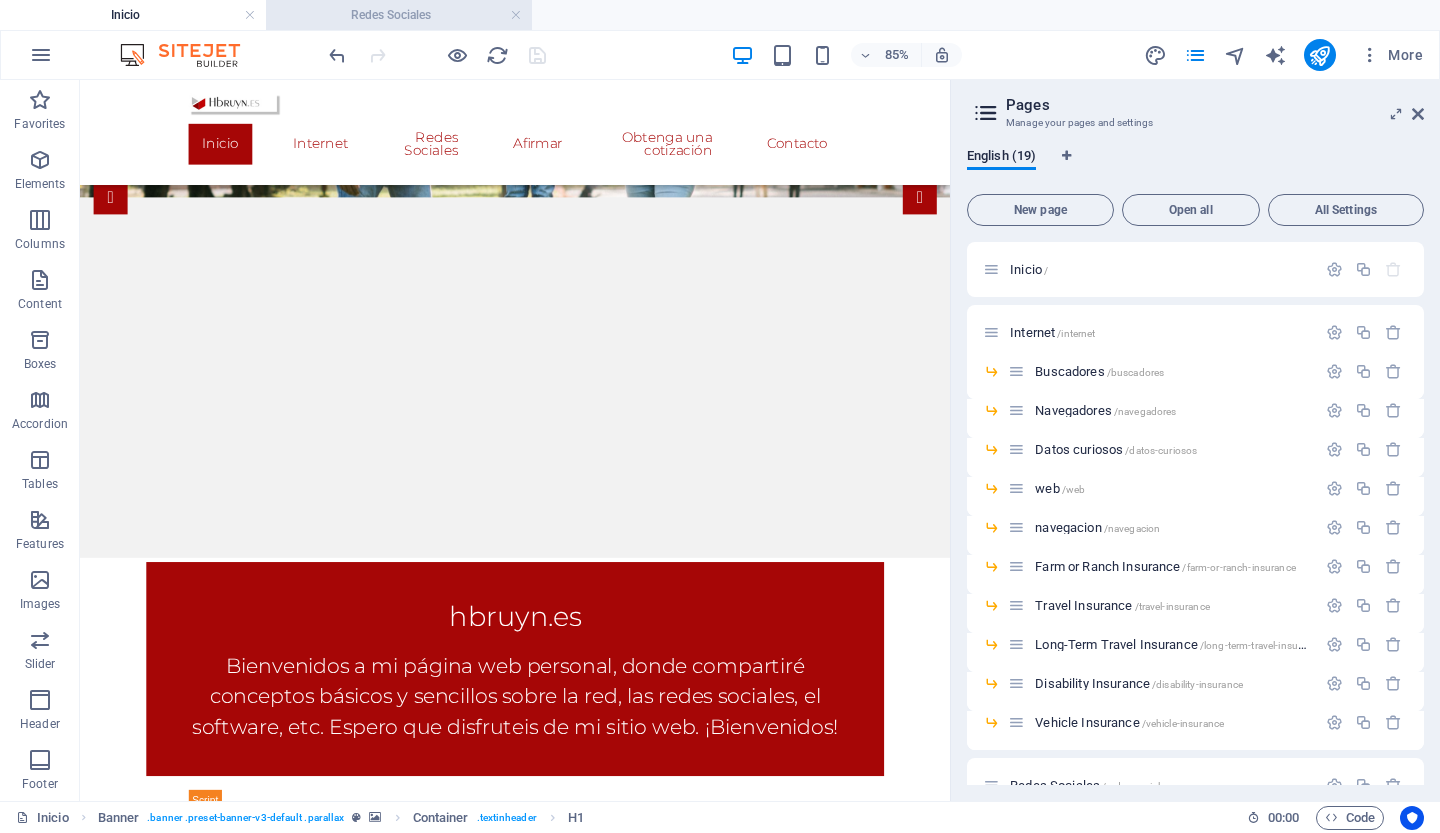 scroll, scrollTop: 0, scrollLeft: 0, axis: both 